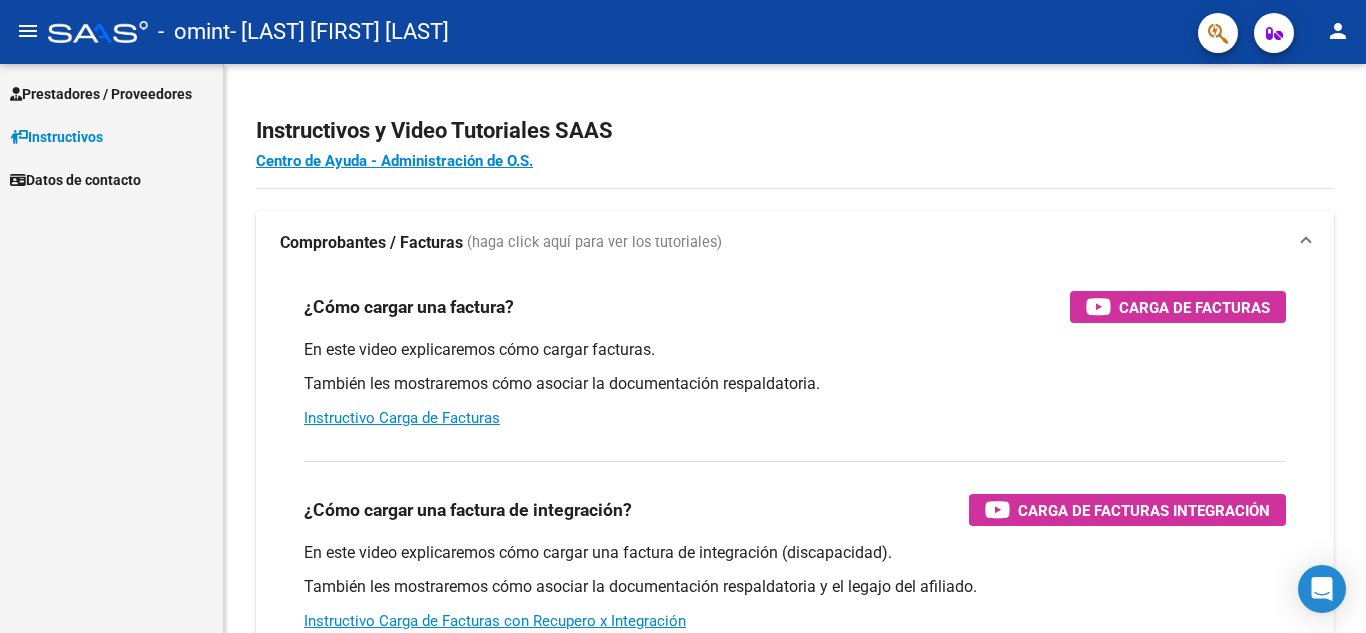scroll, scrollTop: 0, scrollLeft: 0, axis: both 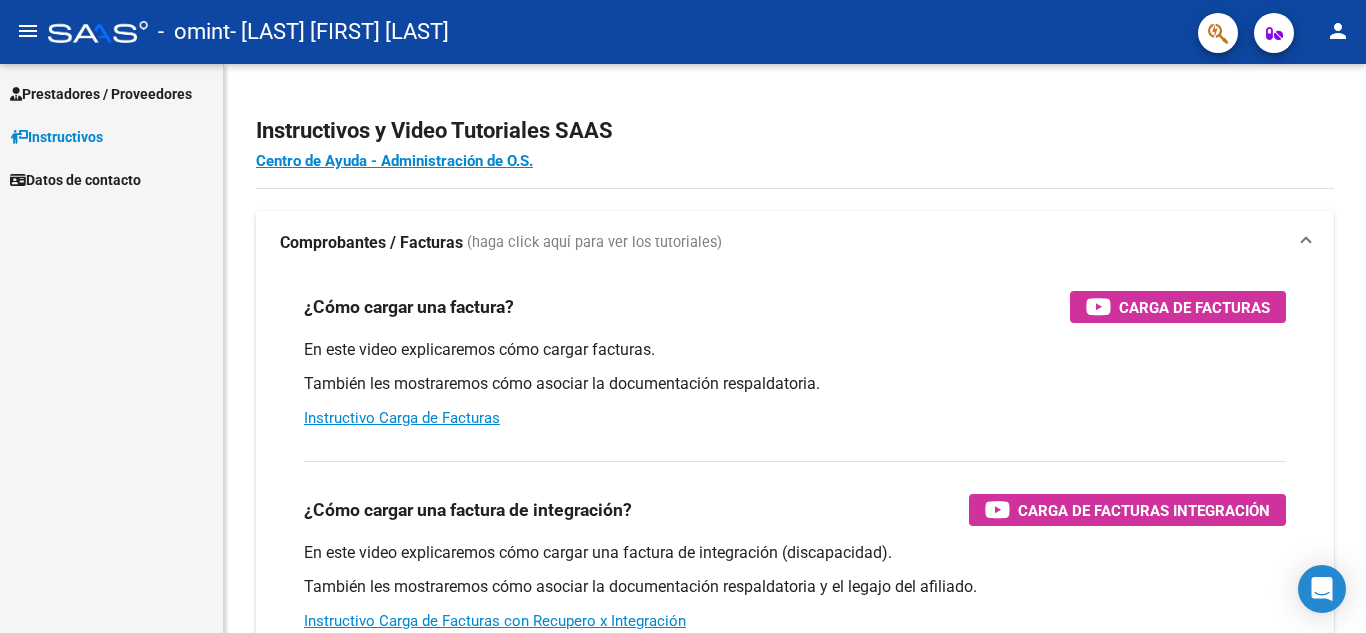 click on "Prestadores / Proveedores" at bounding box center (101, 94) 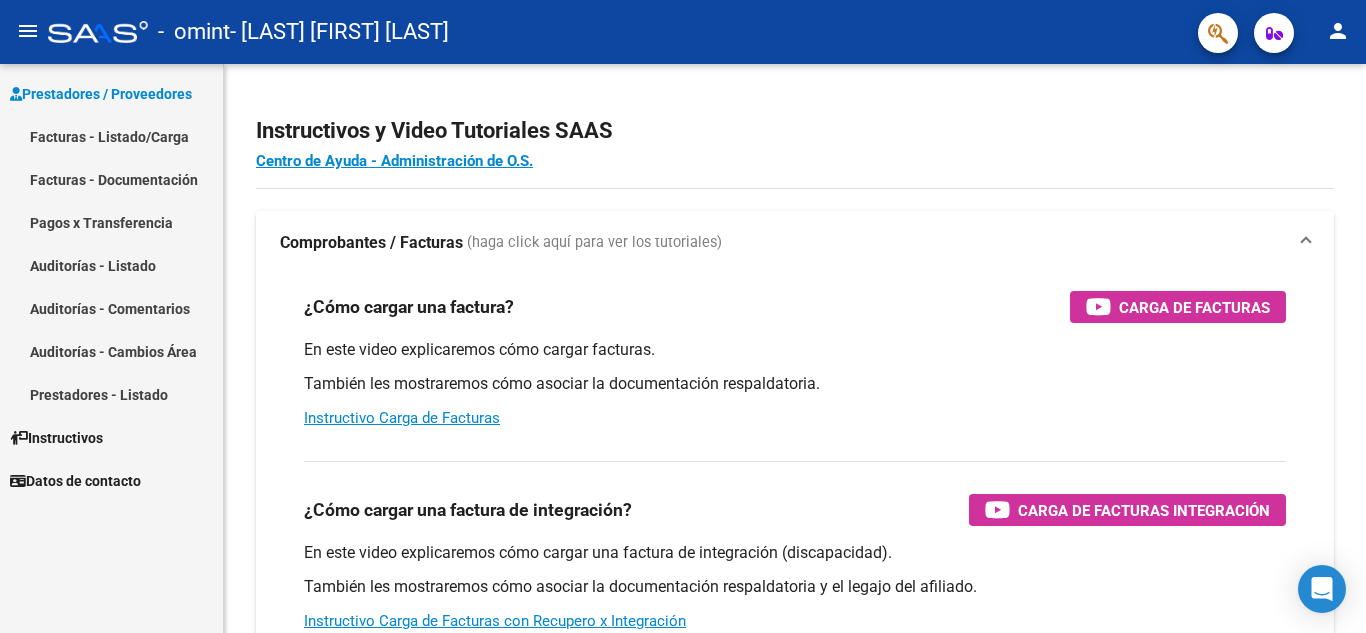 click on "Facturas - Documentación" at bounding box center [111, 179] 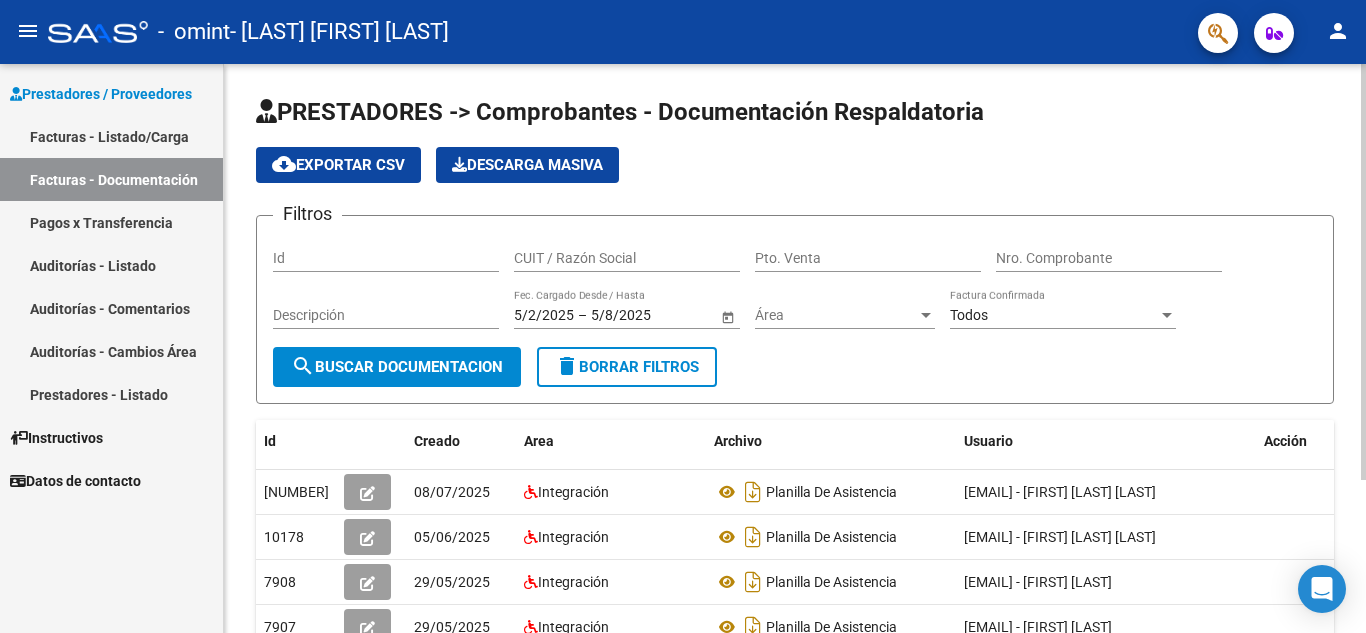 click on "Id" 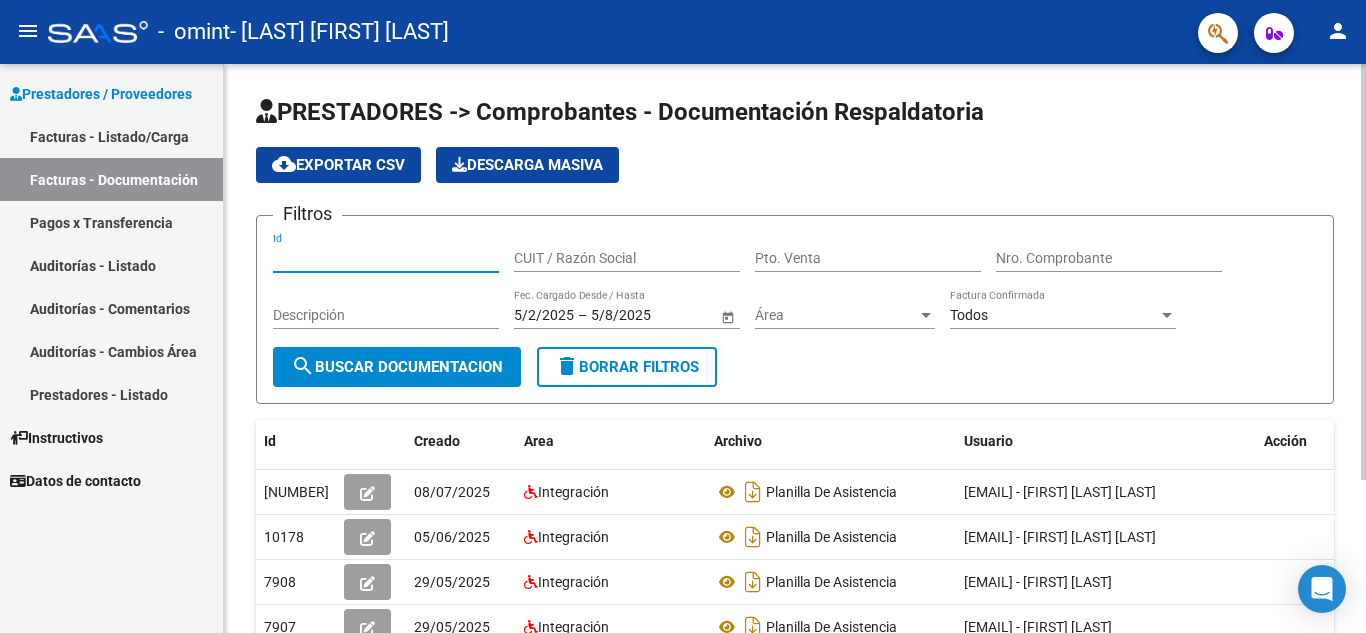 click on "Id" at bounding box center (386, 258) 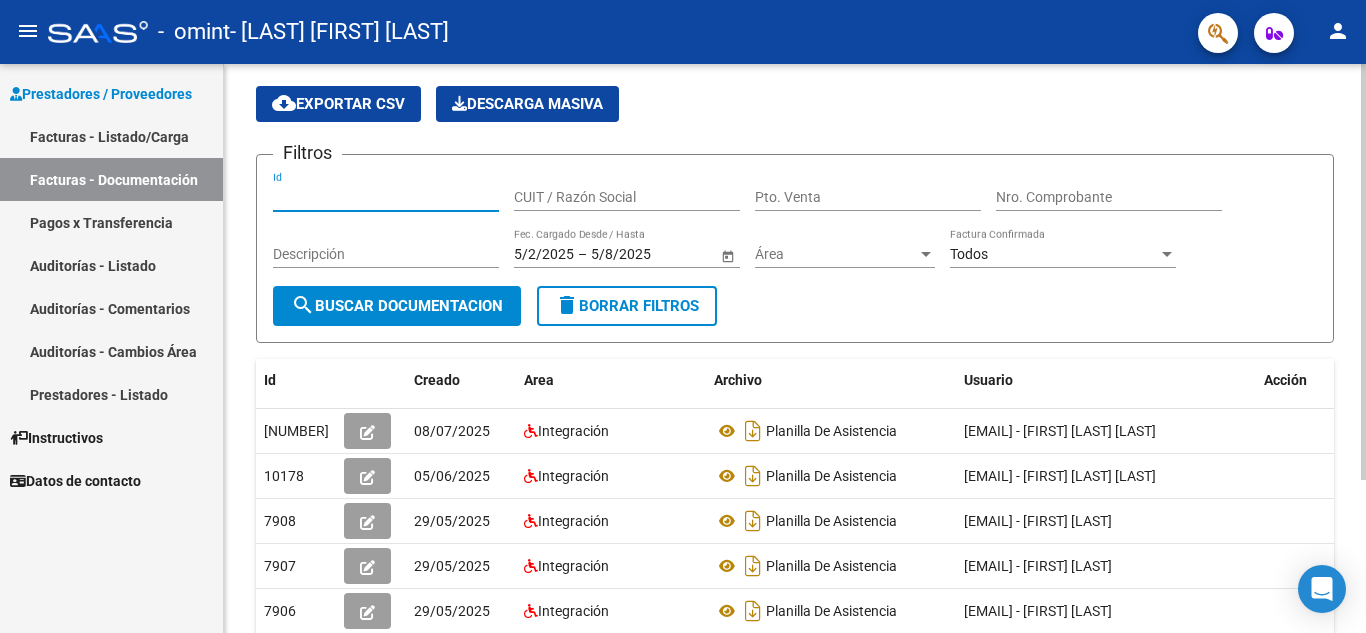 scroll, scrollTop: 9, scrollLeft: 0, axis: vertical 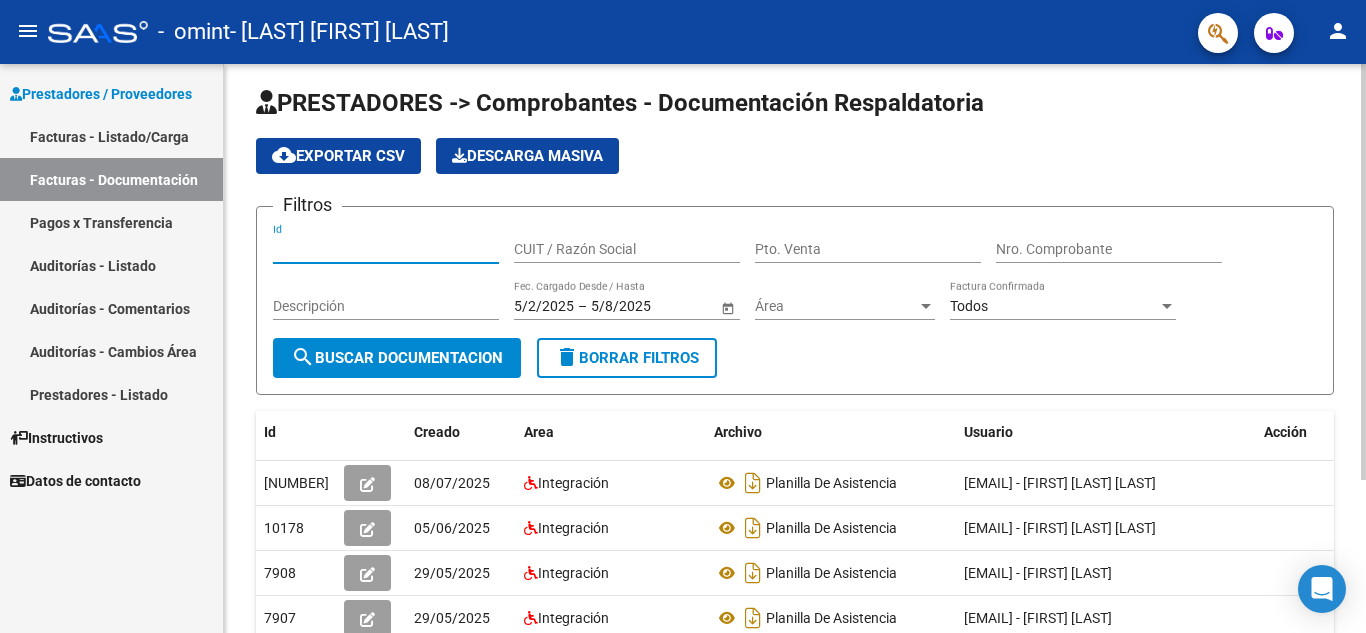 click on "Id" at bounding box center [386, 249] 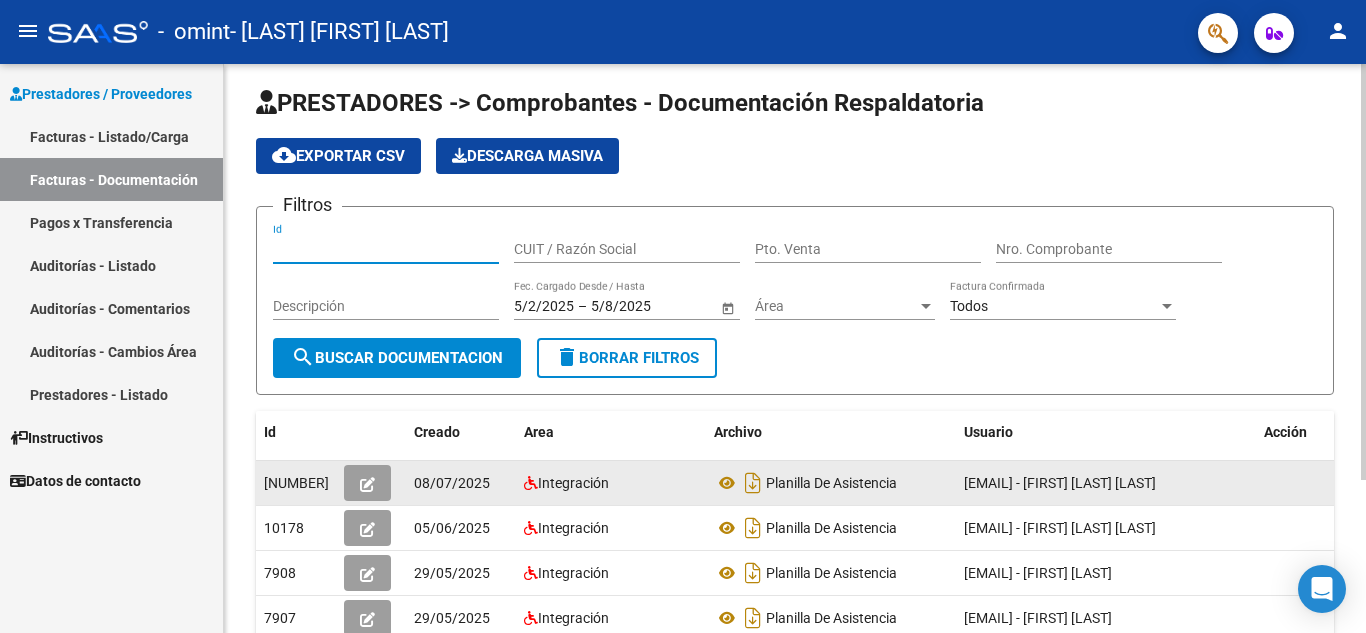 paste on "[NUMBER]" 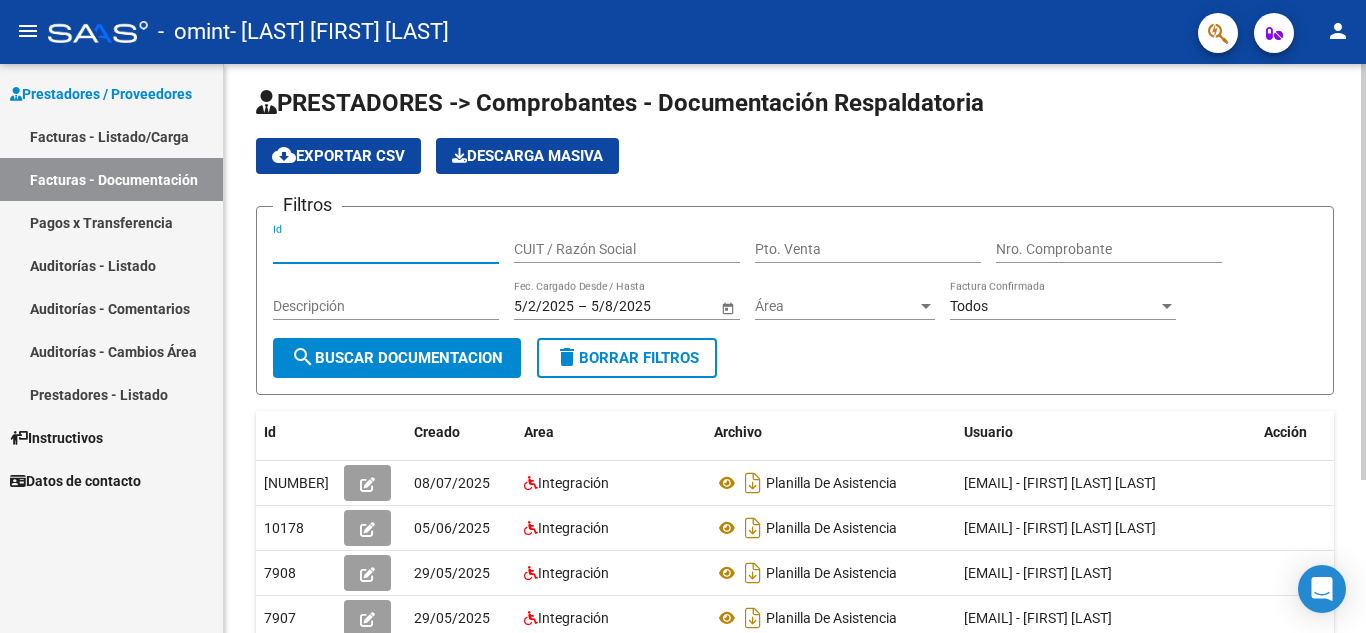 click on "[NUMBER]" at bounding box center (386, 249) 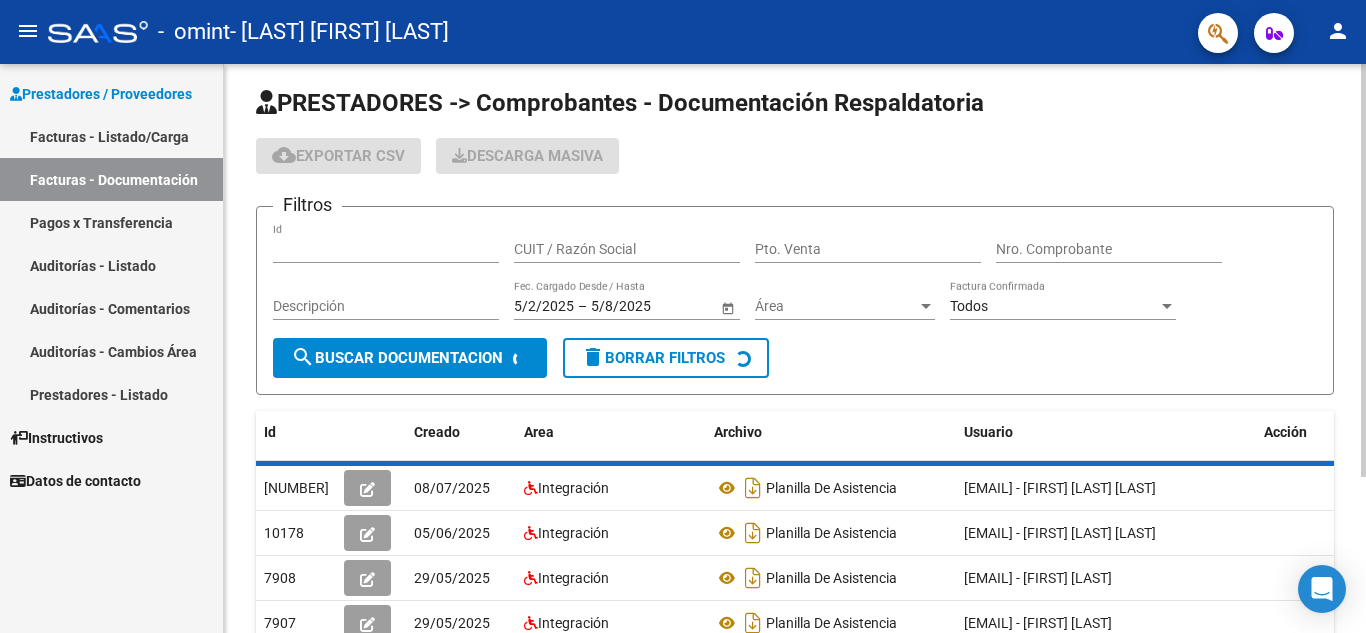 scroll, scrollTop: 2, scrollLeft: 0, axis: vertical 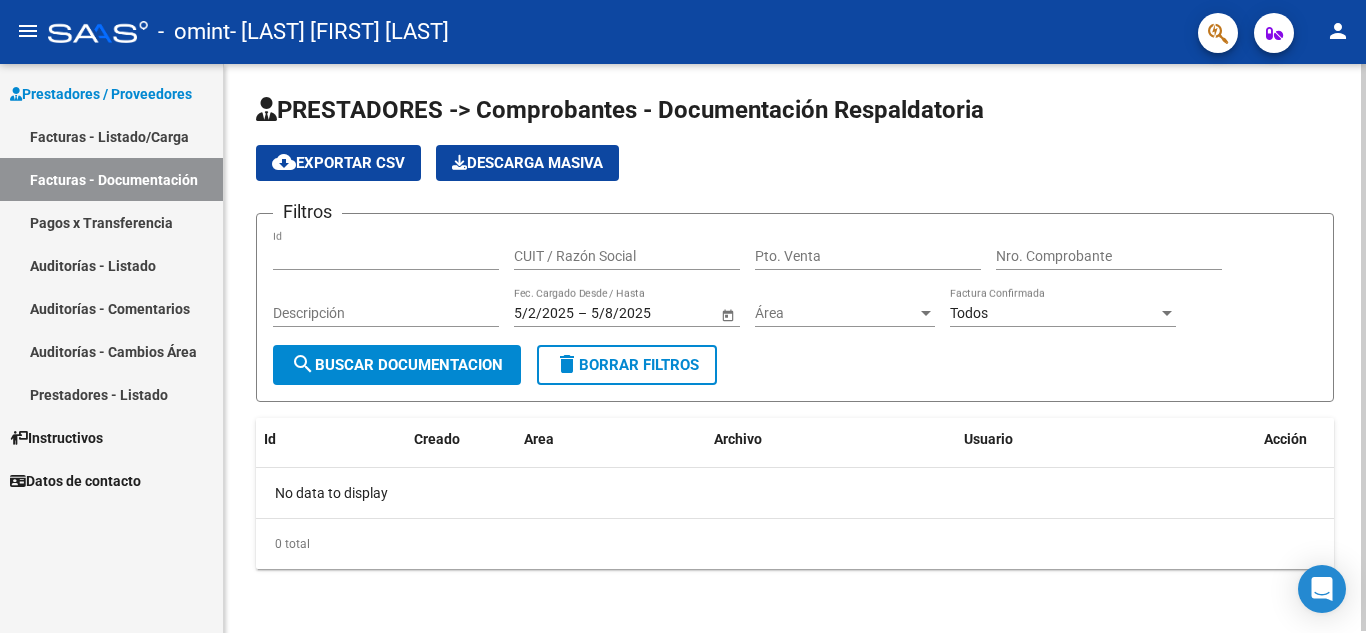click 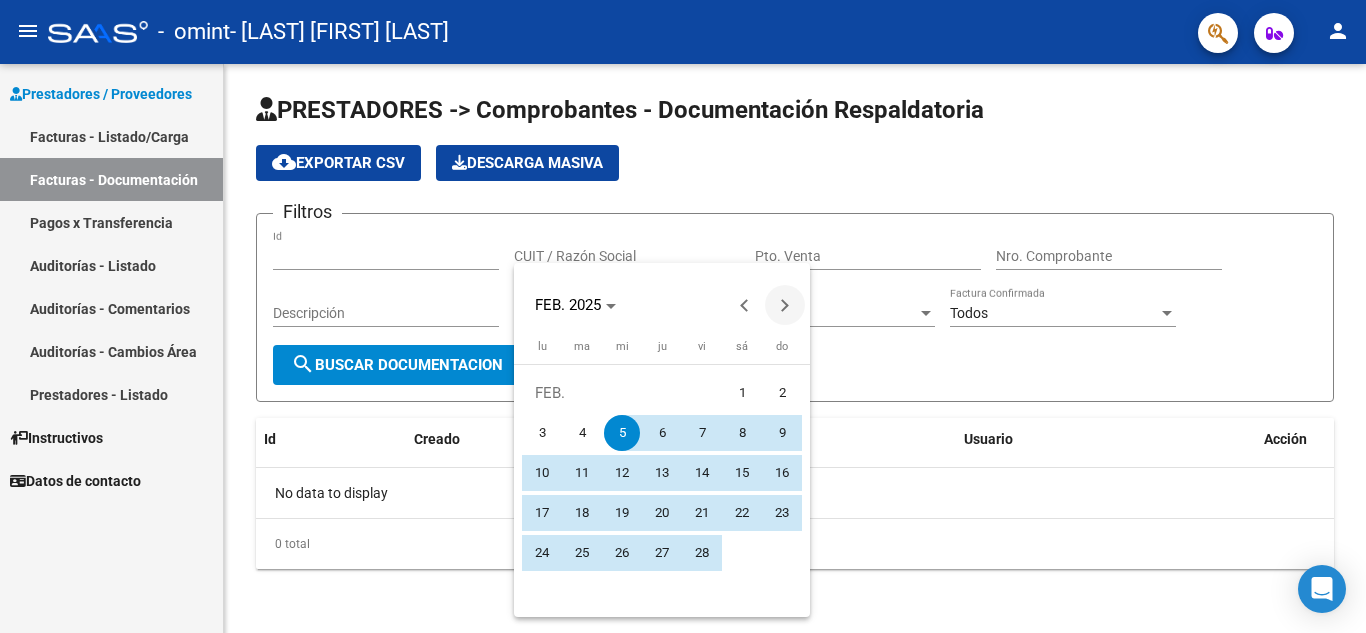 click at bounding box center (785, 305) 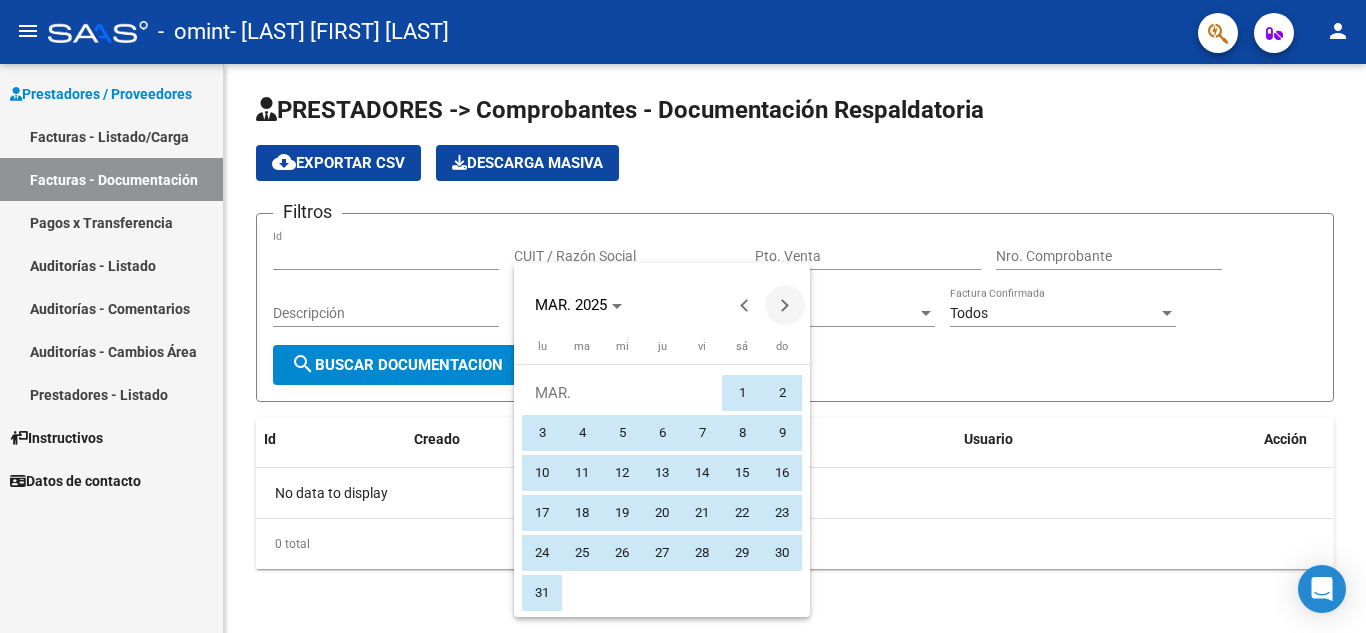 click at bounding box center [785, 305] 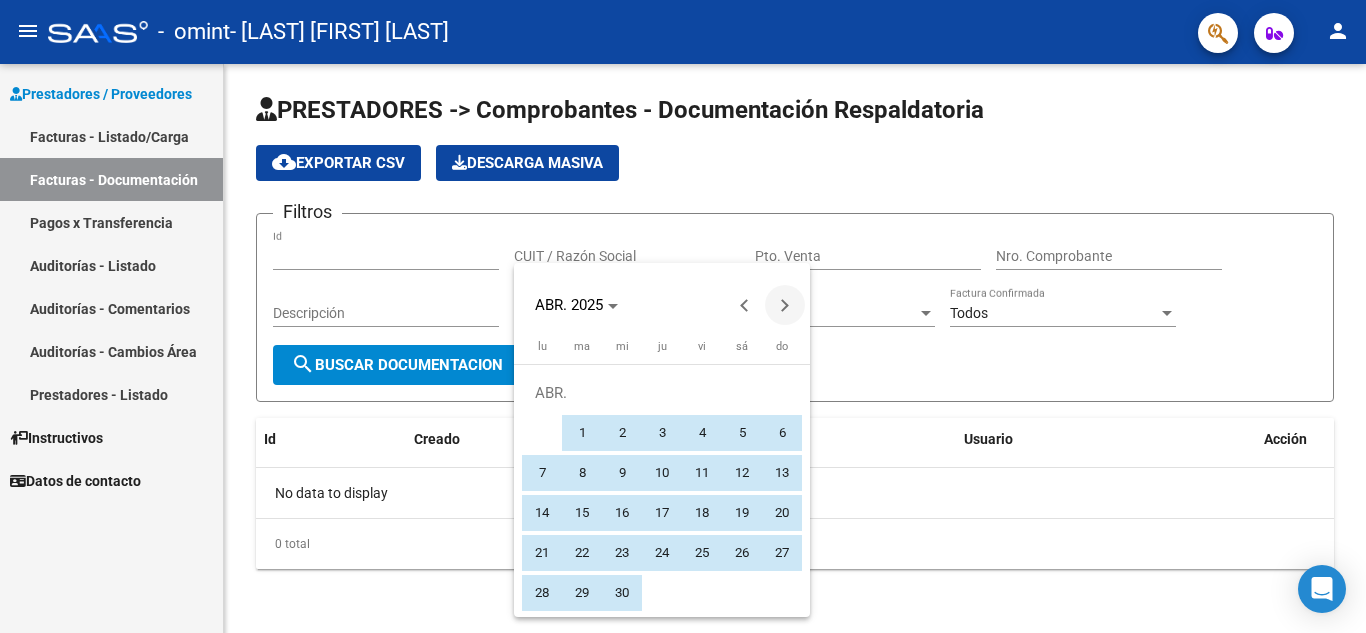 click at bounding box center [785, 305] 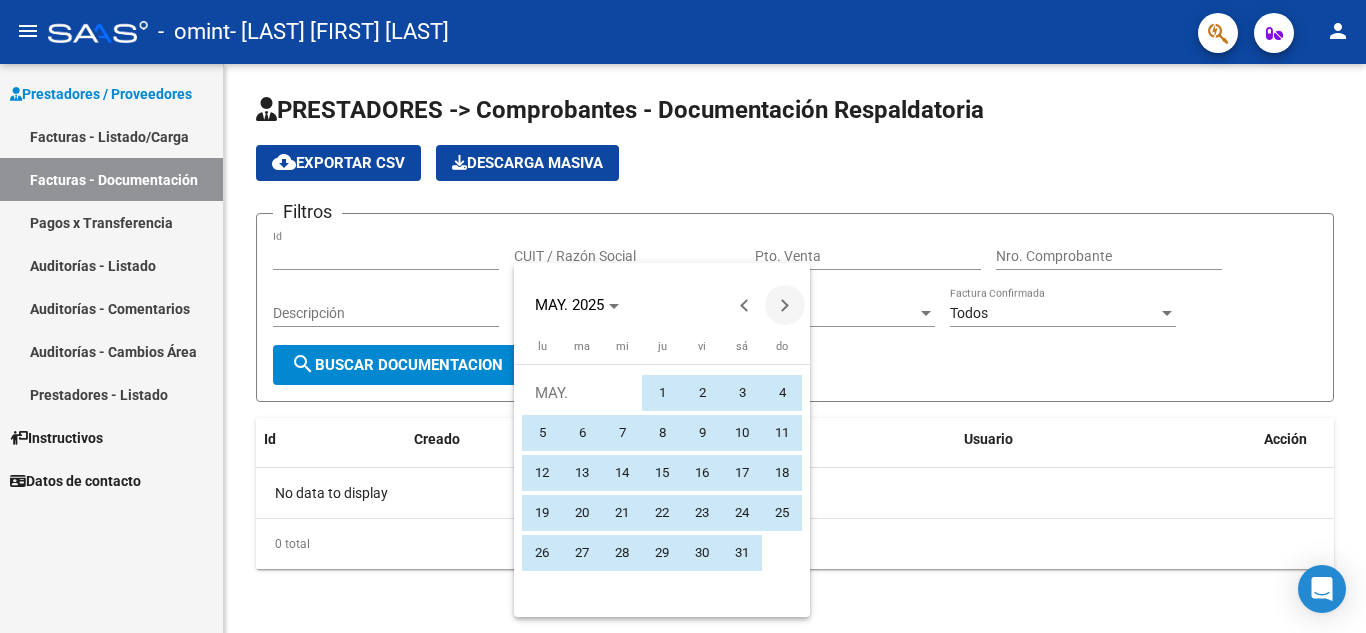 click at bounding box center (785, 305) 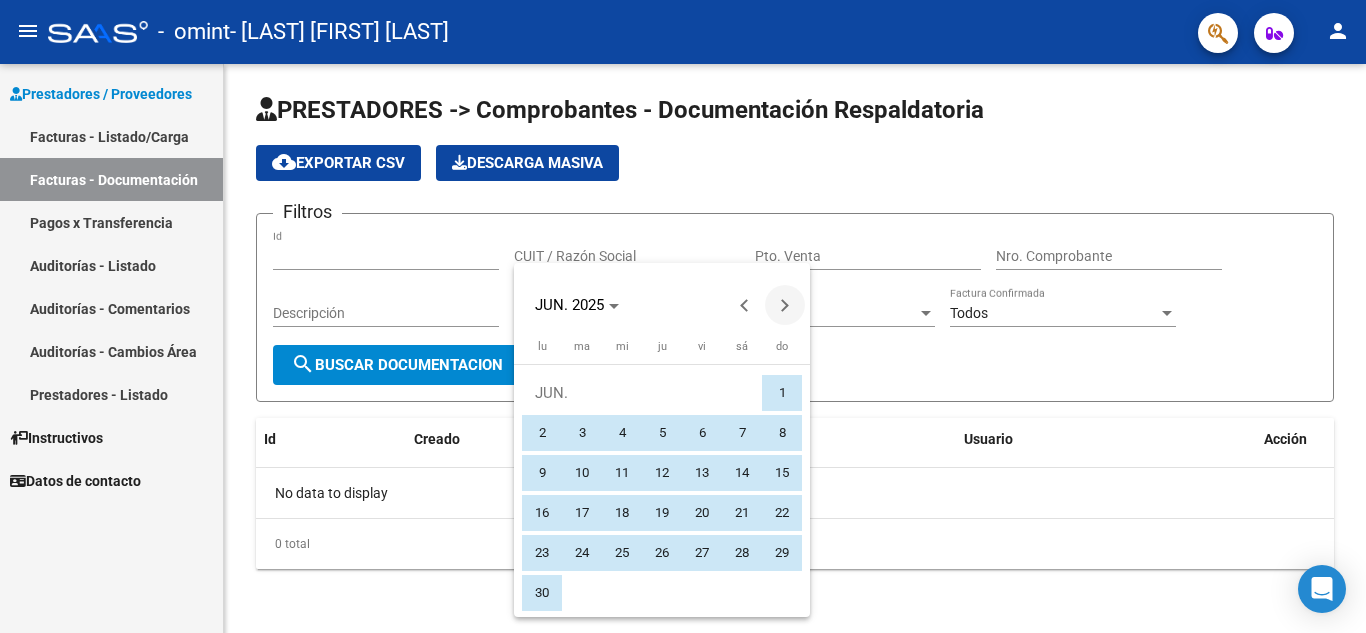 click at bounding box center (785, 305) 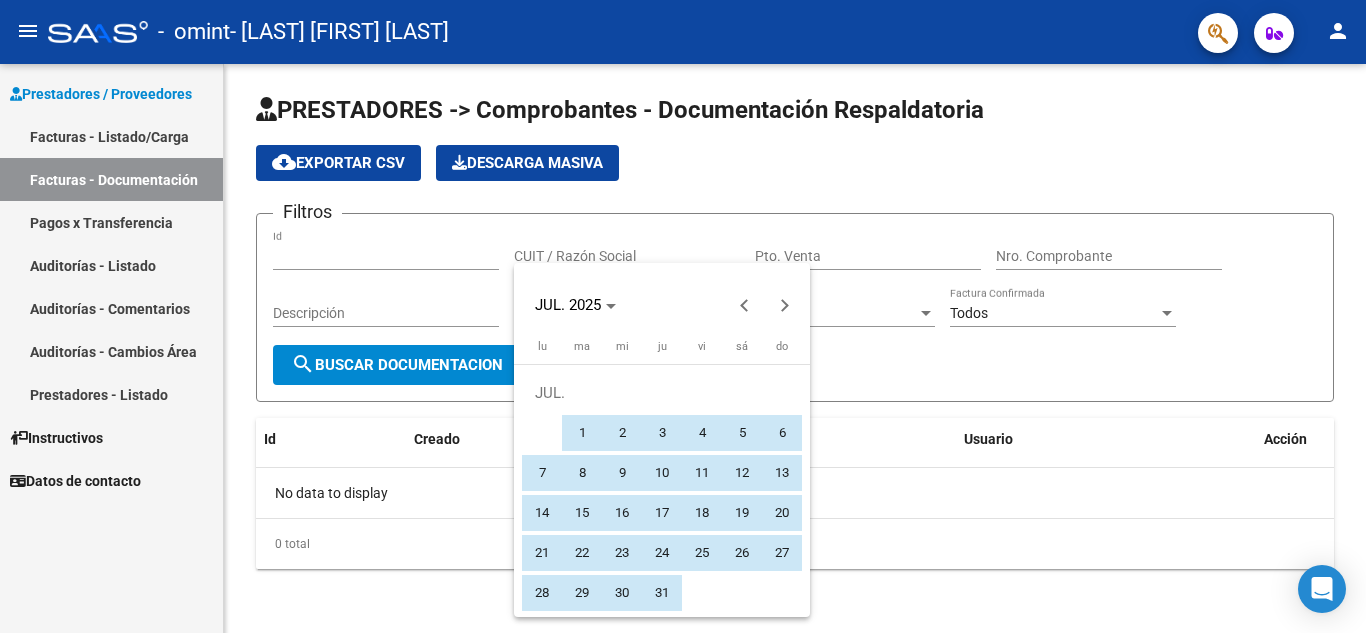 click on "1" at bounding box center [582, 433] 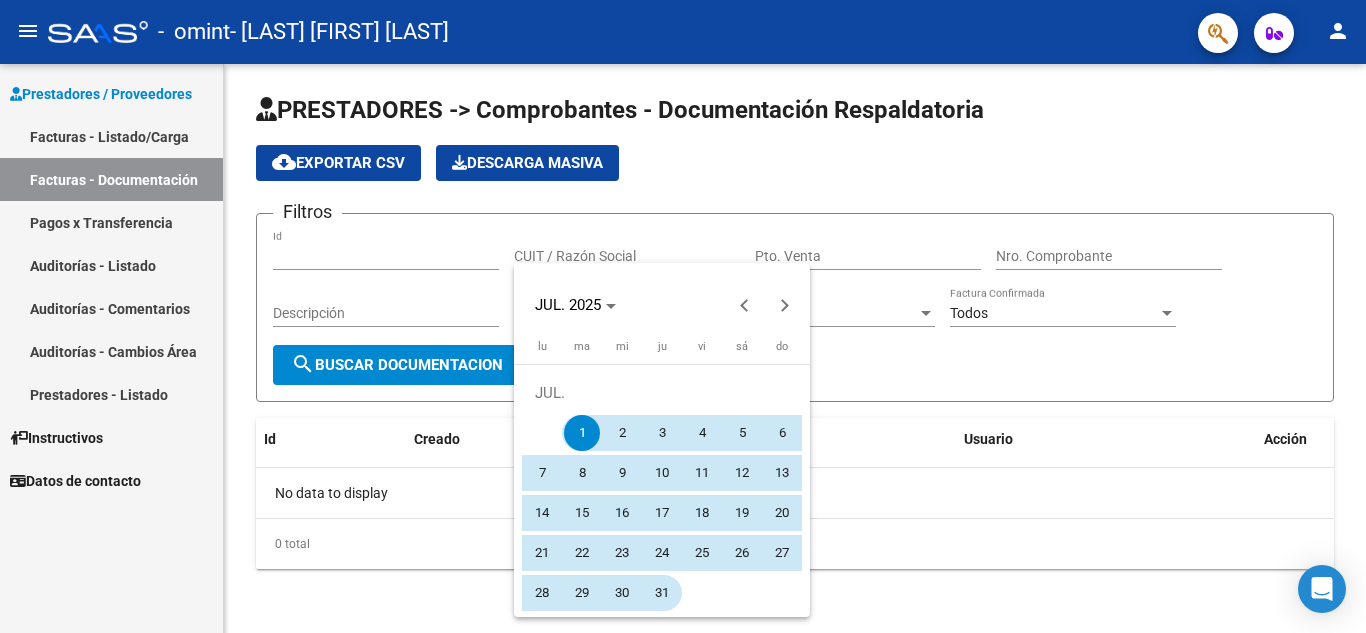 click on "31" at bounding box center [662, 593] 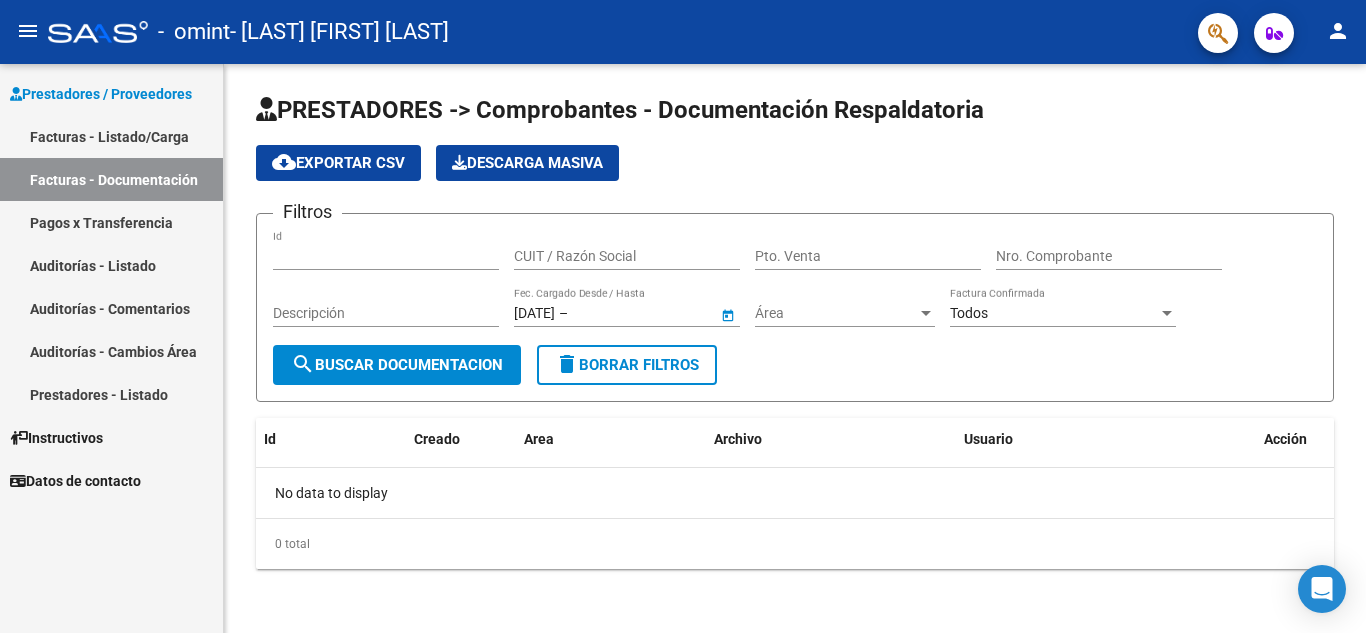 type on "31/7/2025" 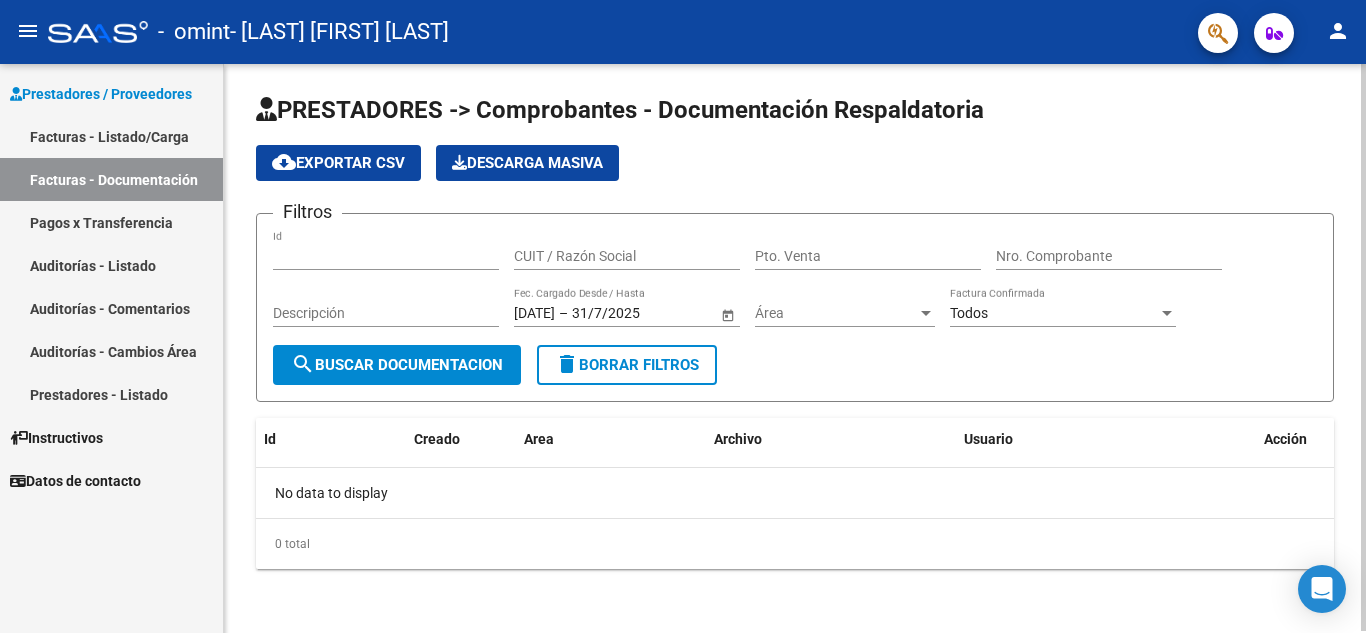click on "Todos" at bounding box center (969, 313) 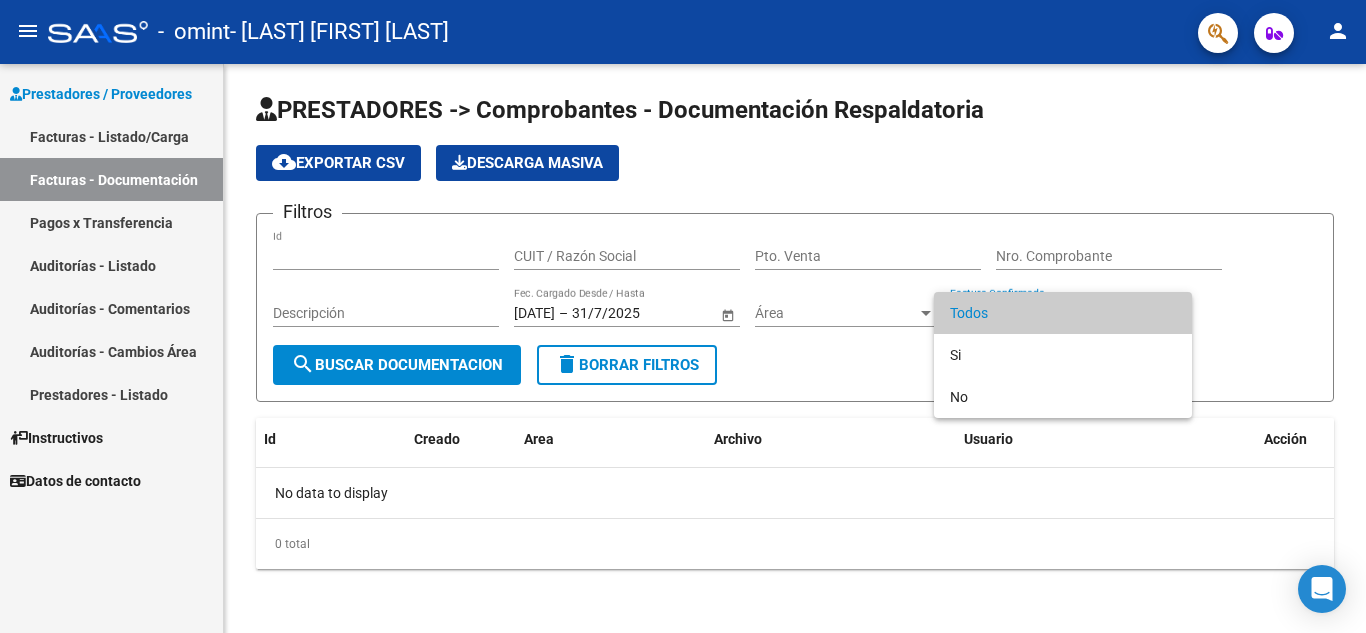 click at bounding box center (683, 316) 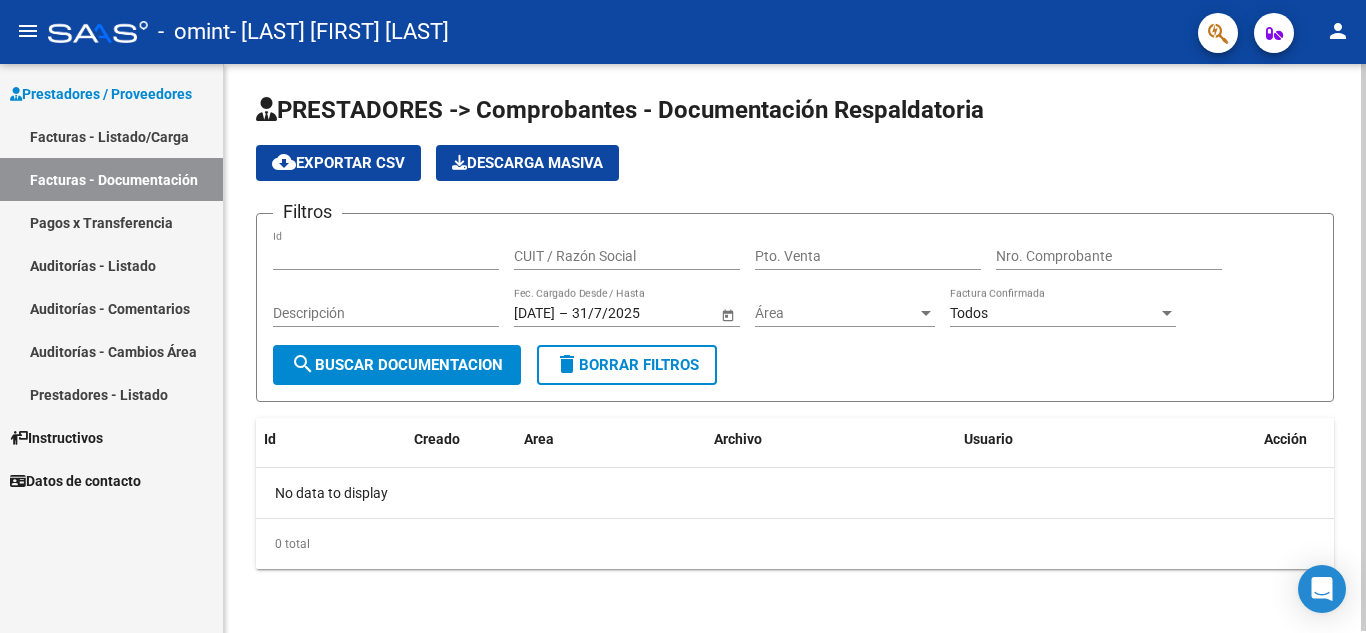 click on "search  Buscar Documentacion" 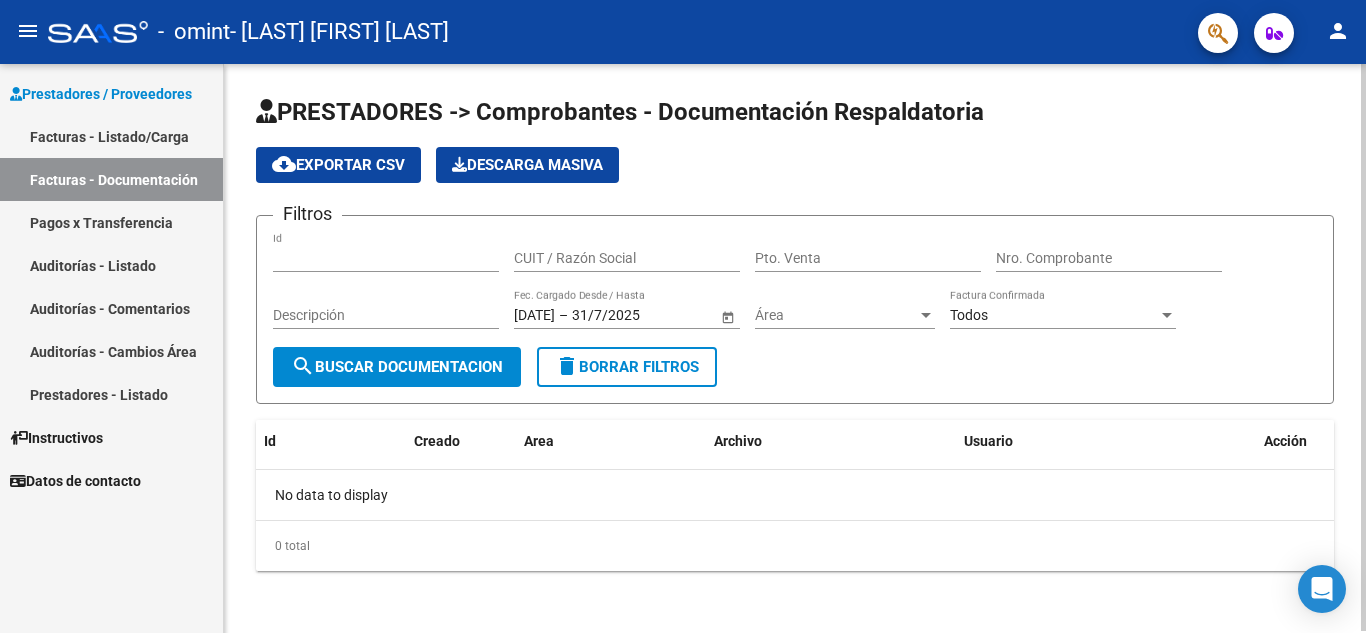 scroll, scrollTop: 2, scrollLeft: 0, axis: vertical 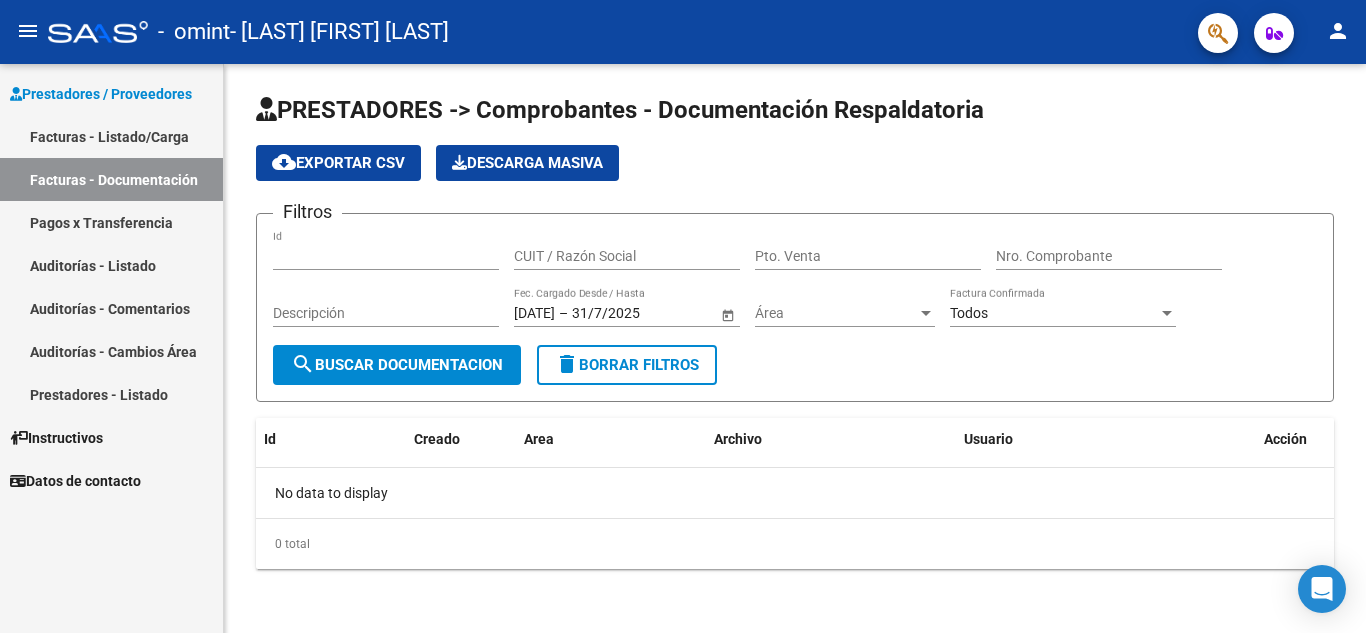 click on "Facturas - Listado/Carga" at bounding box center [111, 136] 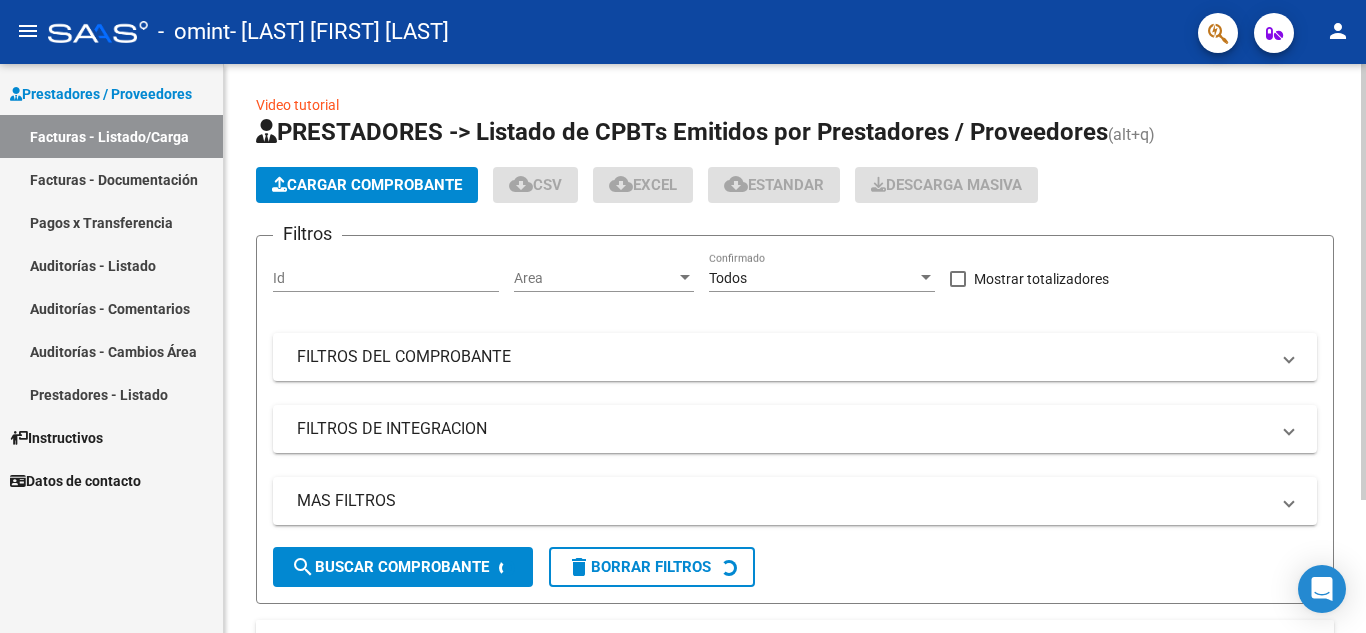 scroll, scrollTop: 0, scrollLeft: 0, axis: both 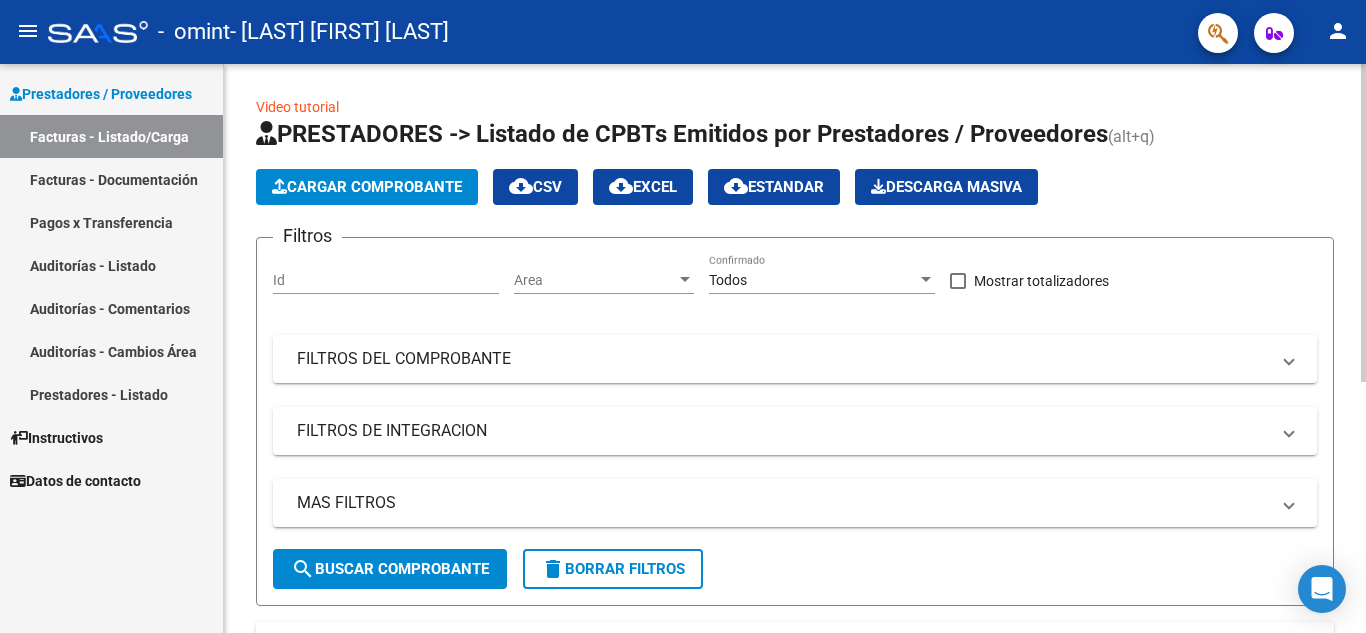 click on "Id" at bounding box center [386, 280] 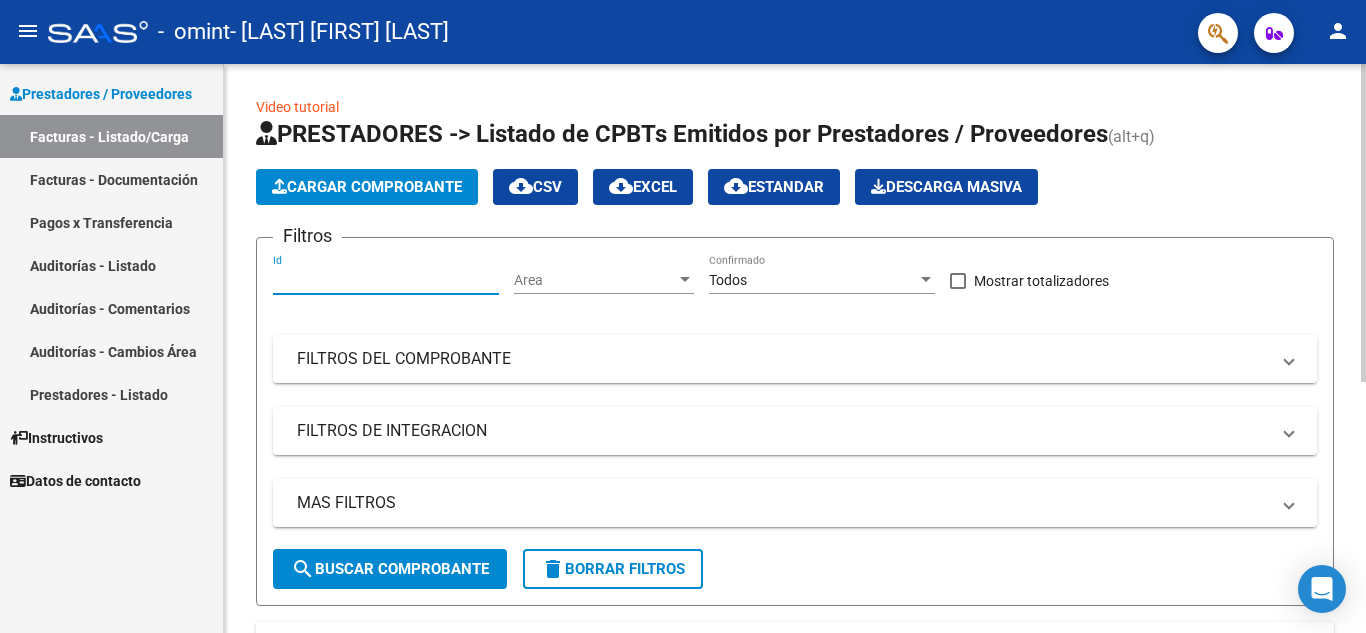 paste on "[NUMBER]" 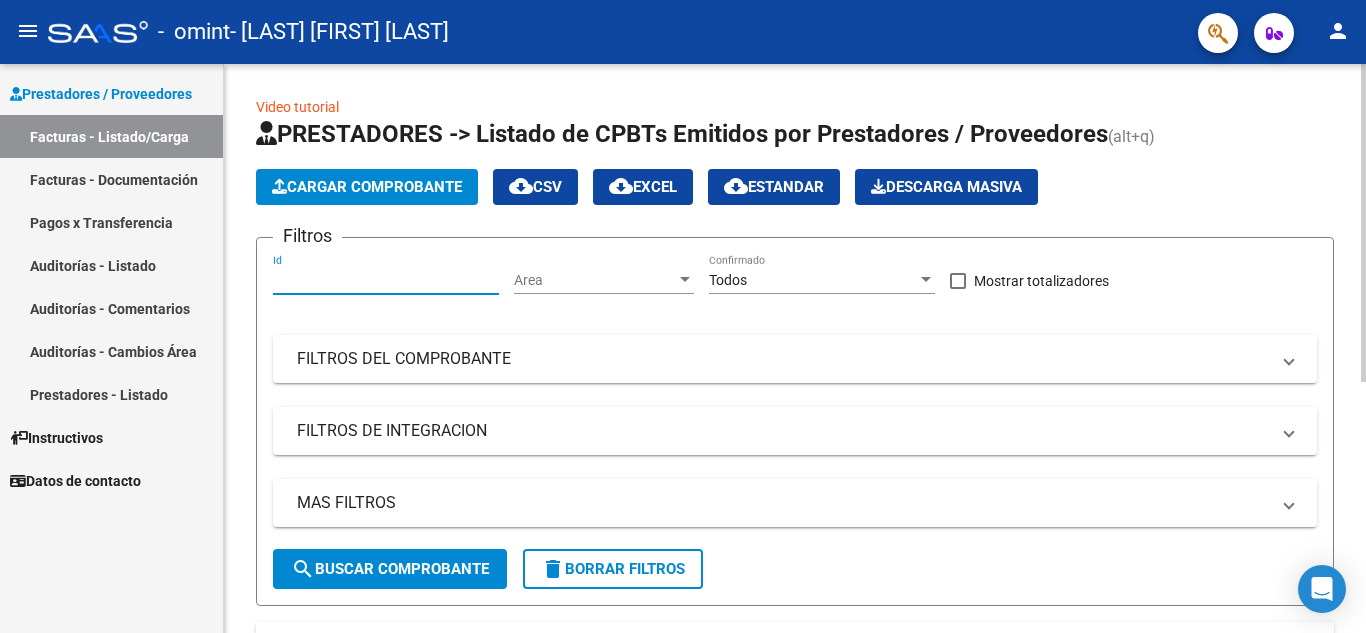 click on "[NUMBER]" at bounding box center (386, 280) 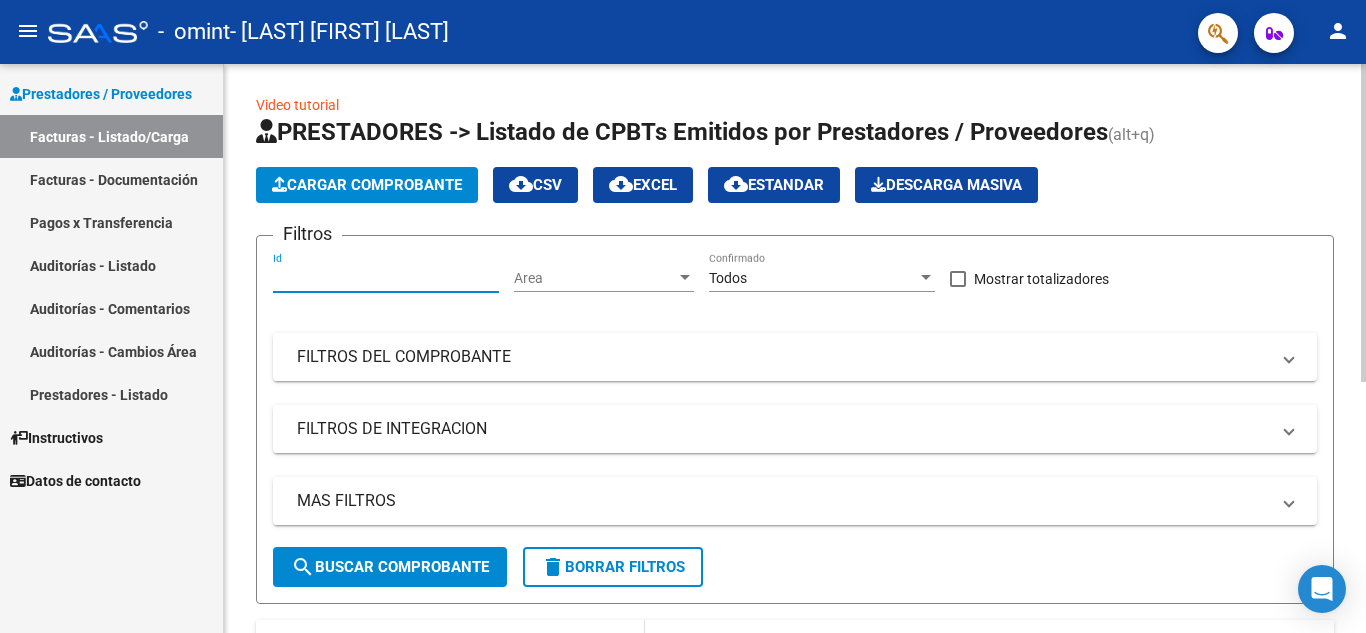 scroll, scrollTop: 0, scrollLeft: 0, axis: both 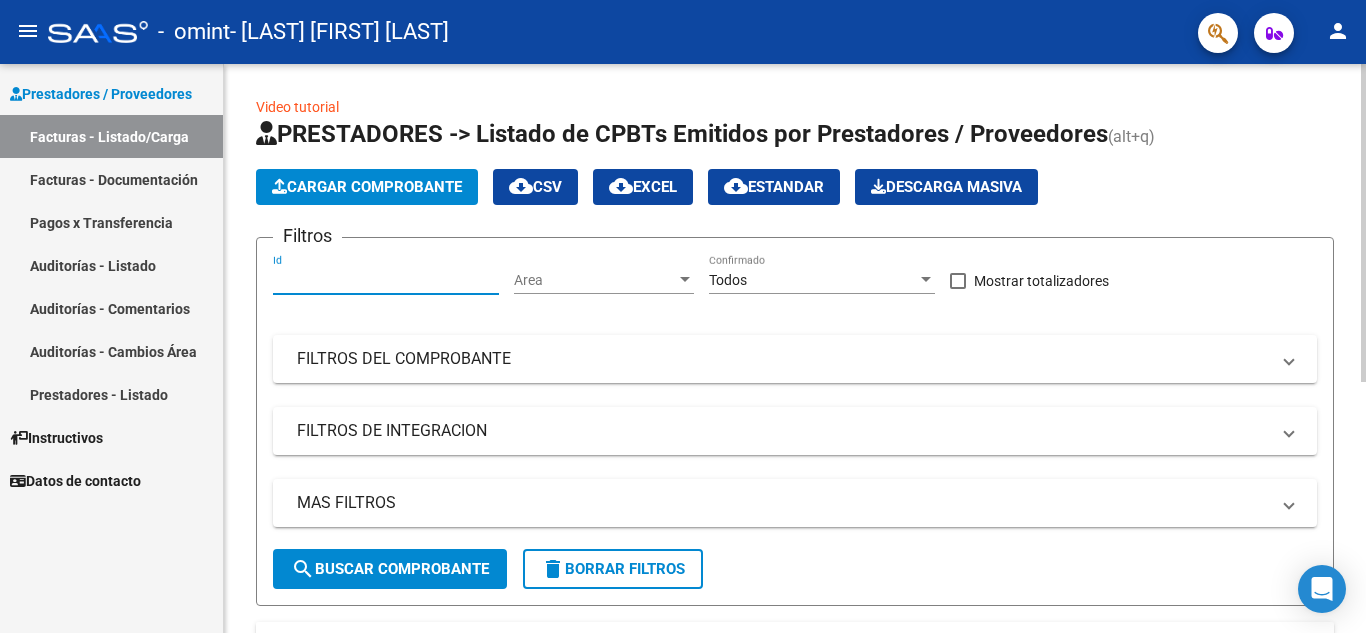 type on "[NUMBER]" 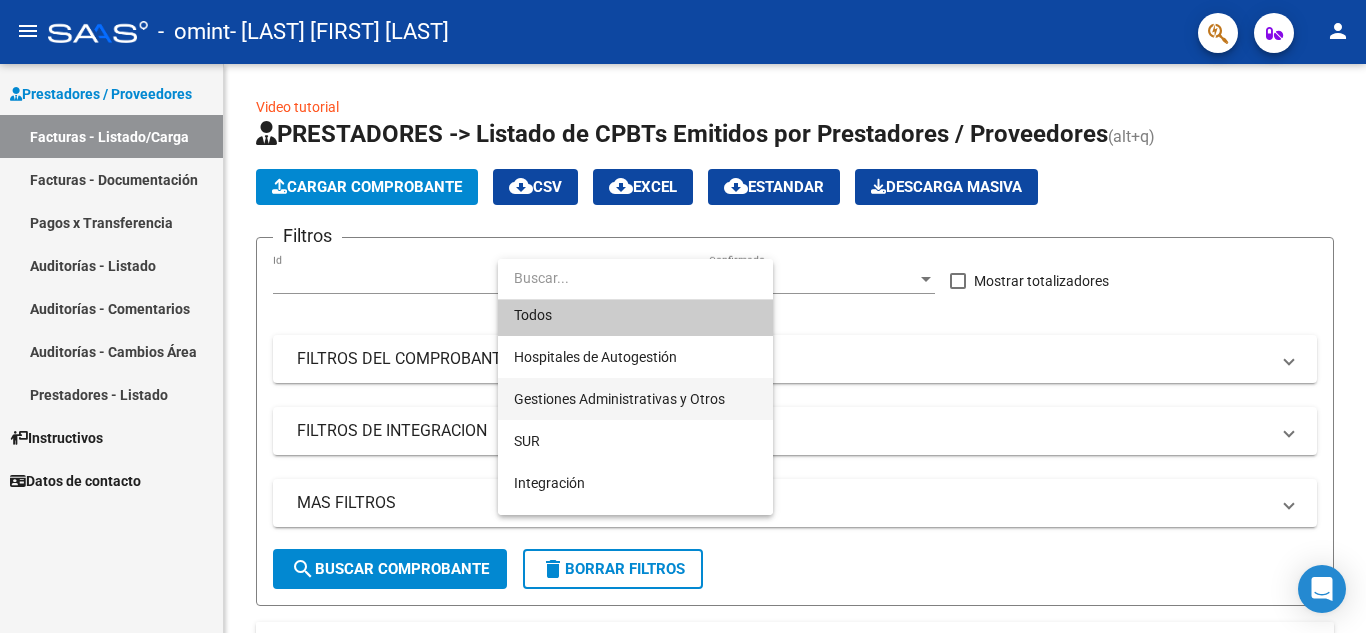 scroll, scrollTop: 6, scrollLeft: 0, axis: vertical 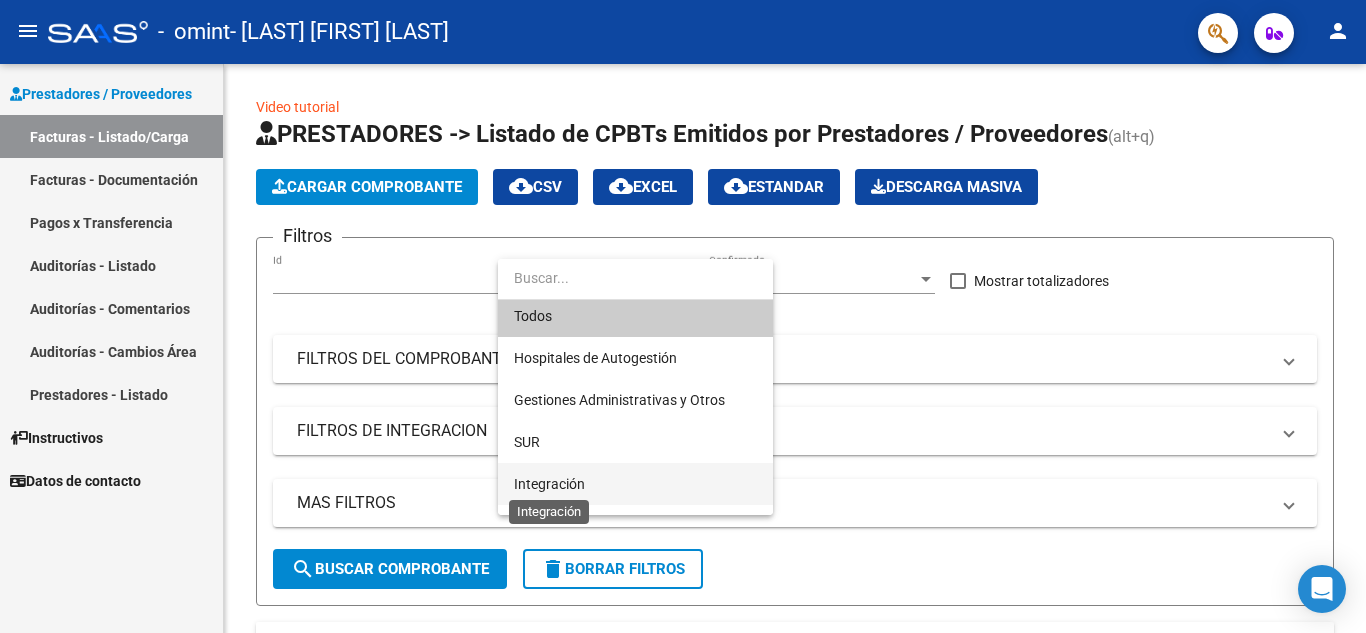 click on "Integración" at bounding box center [549, 484] 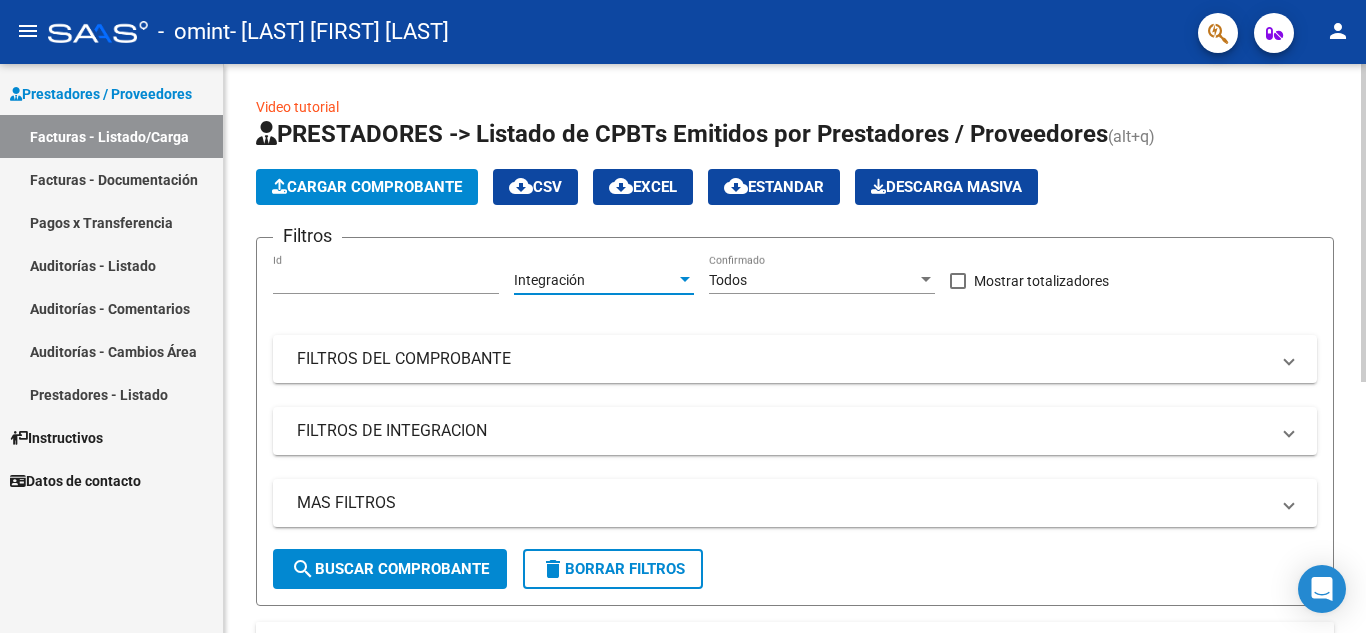 click on "Todos" at bounding box center (813, 280) 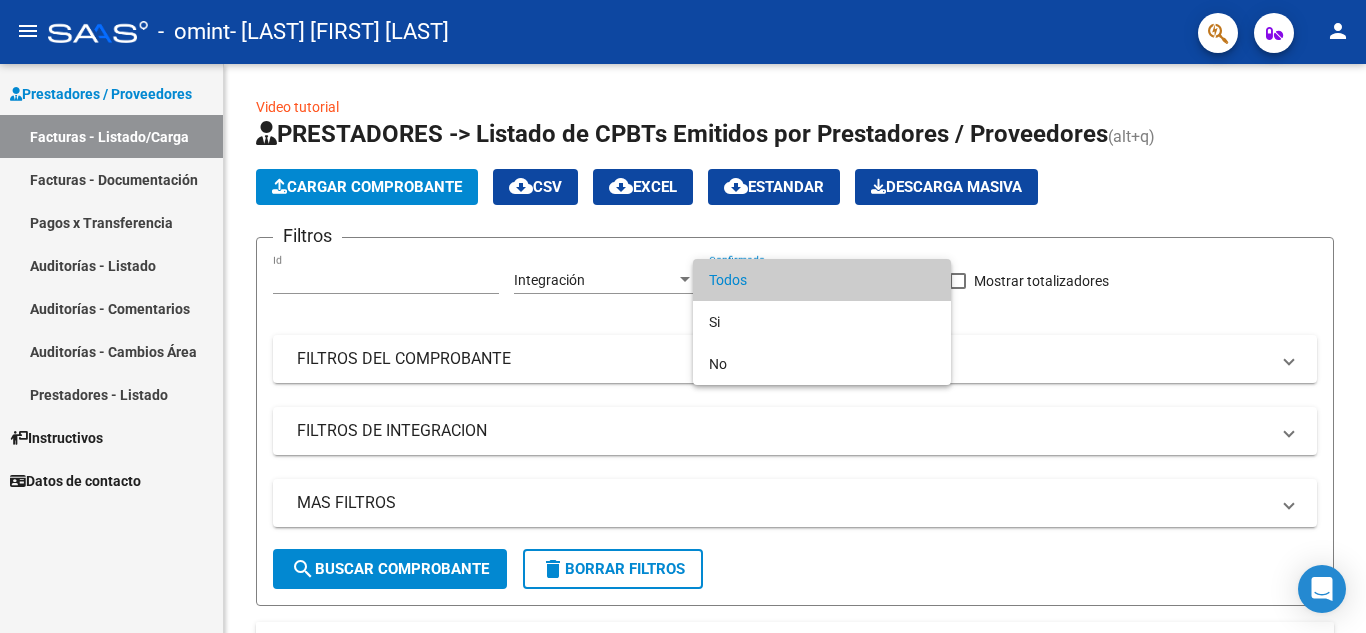 click at bounding box center [683, 316] 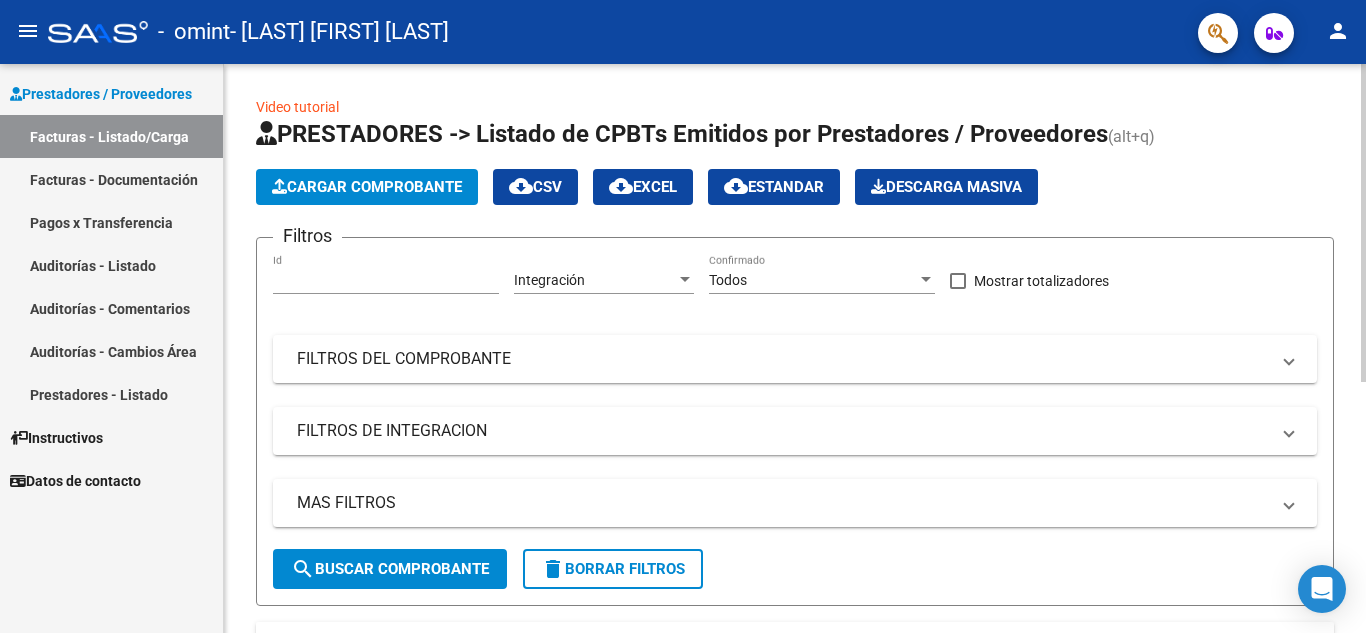 click on "search  Buscar Comprobante" 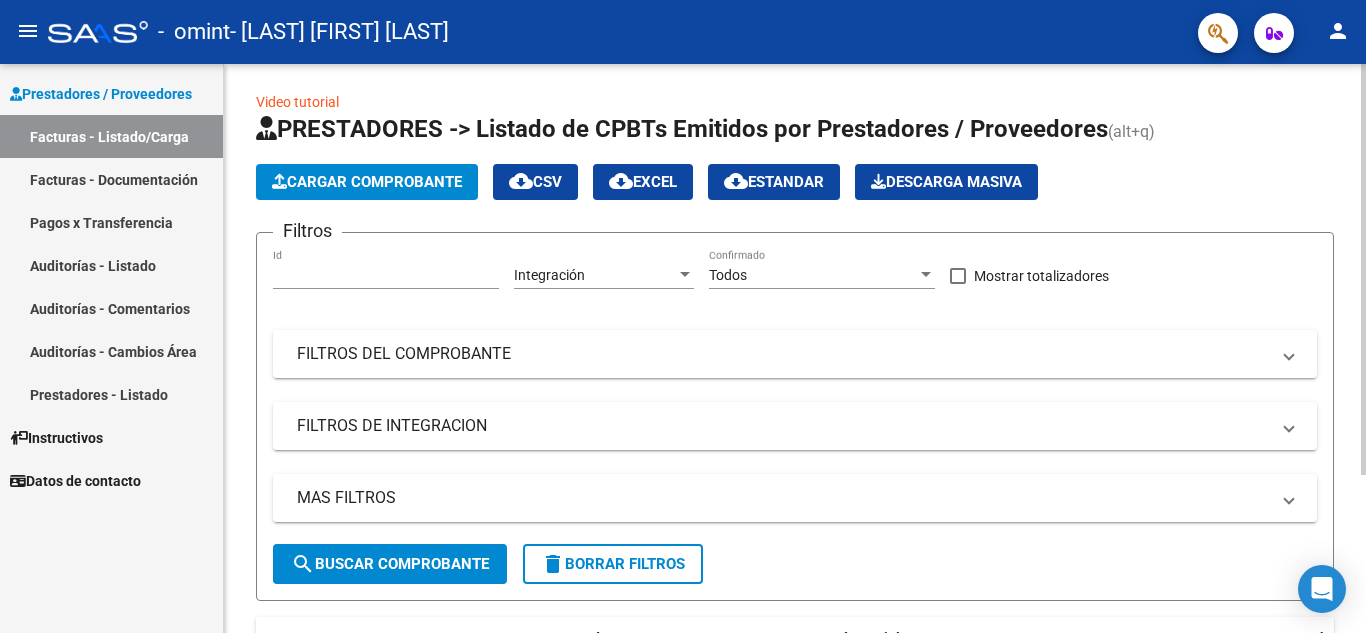 scroll, scrollTop: 0, scrollLeft: 0, axis: both 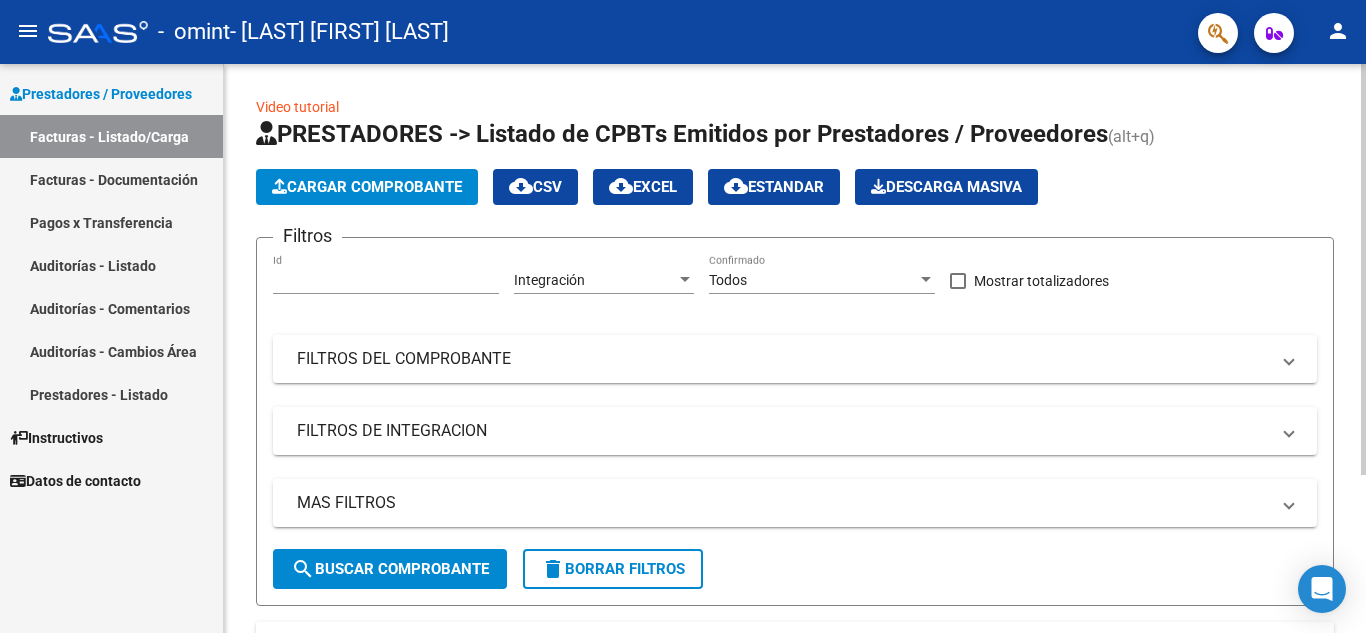 click on "Integración Area" 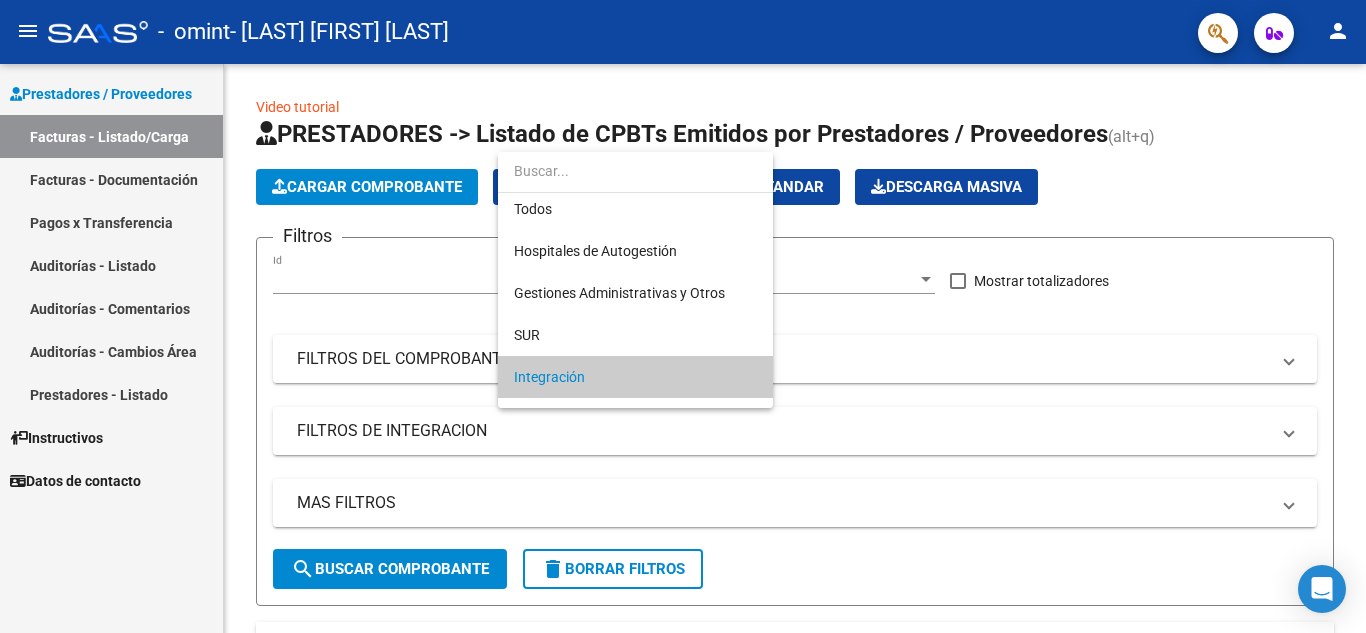scroll, scrollTop: 0, scrollLeft: 0, axis: both 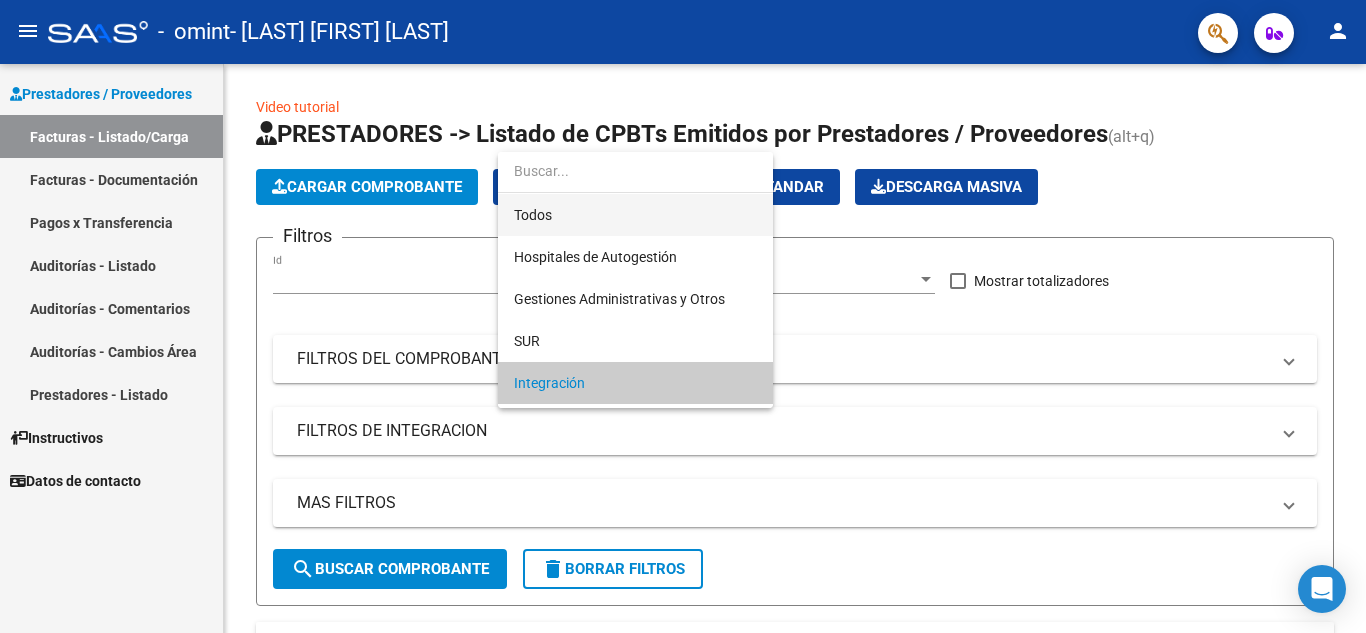 click on "Todos" at bounding box center [635, 215] 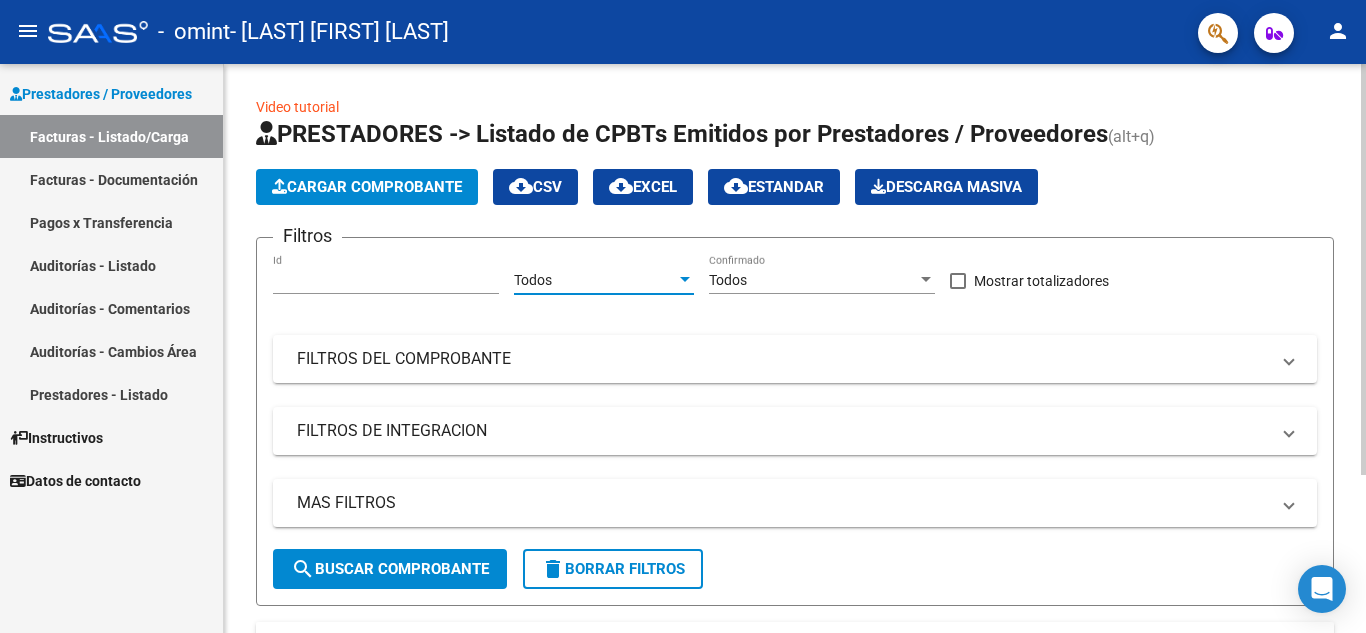 click on "search  Buscar Comprobante" 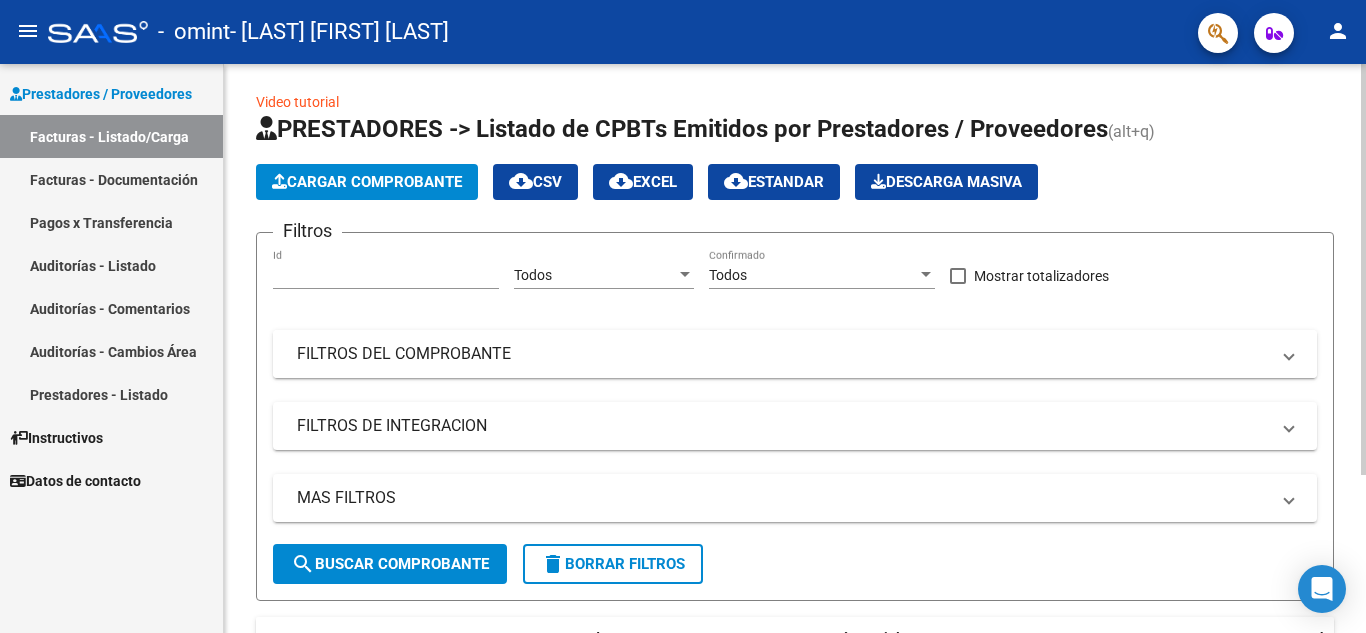 scroll, scrollTop: 0, scrollLeft: 0, axis: both 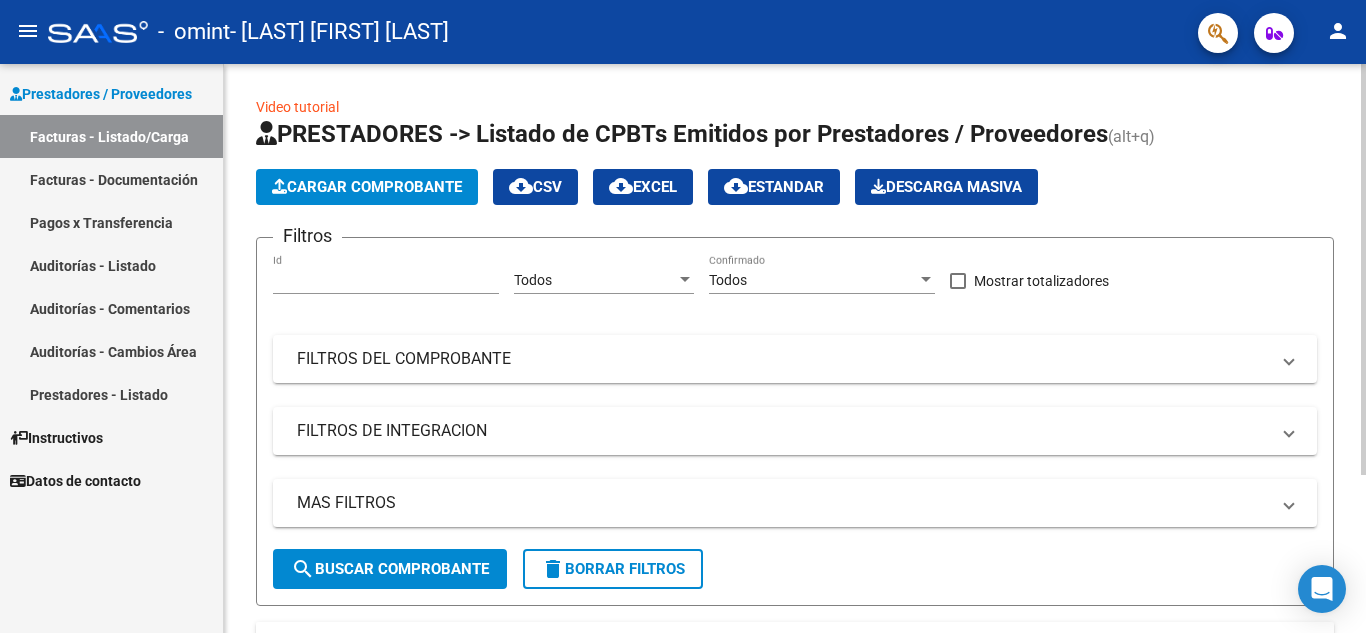click on "Cargar Comprobante" 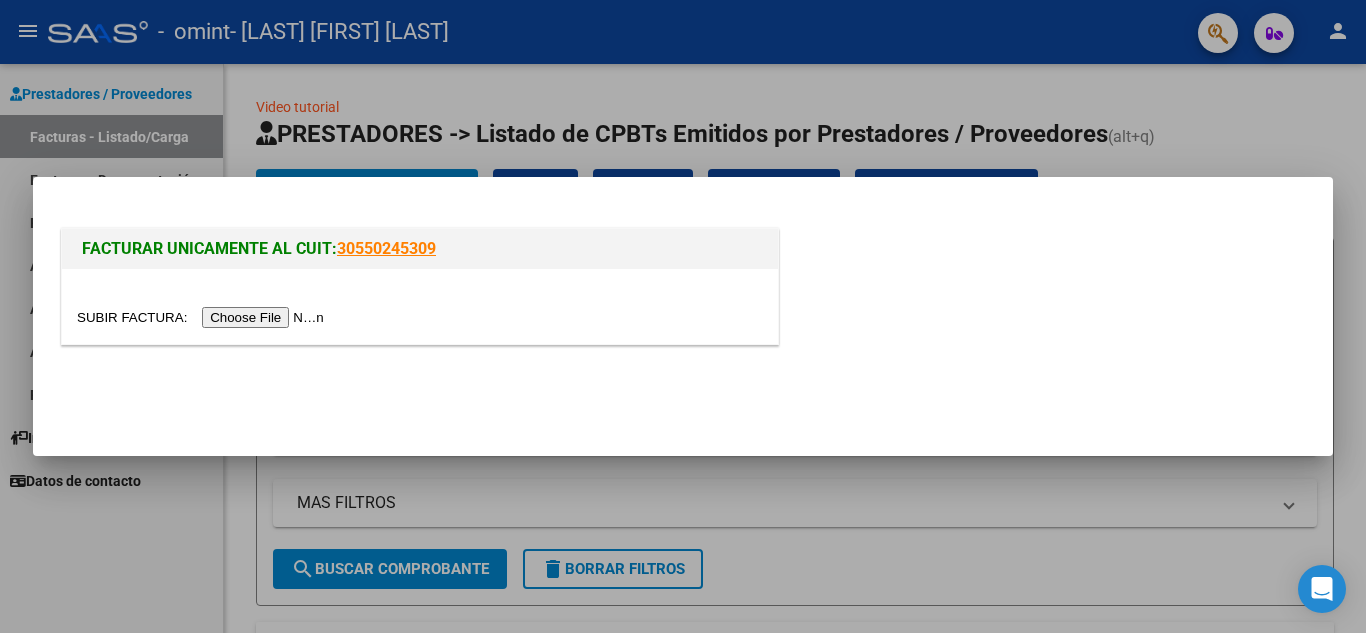 click at bounding box center [203, 317] 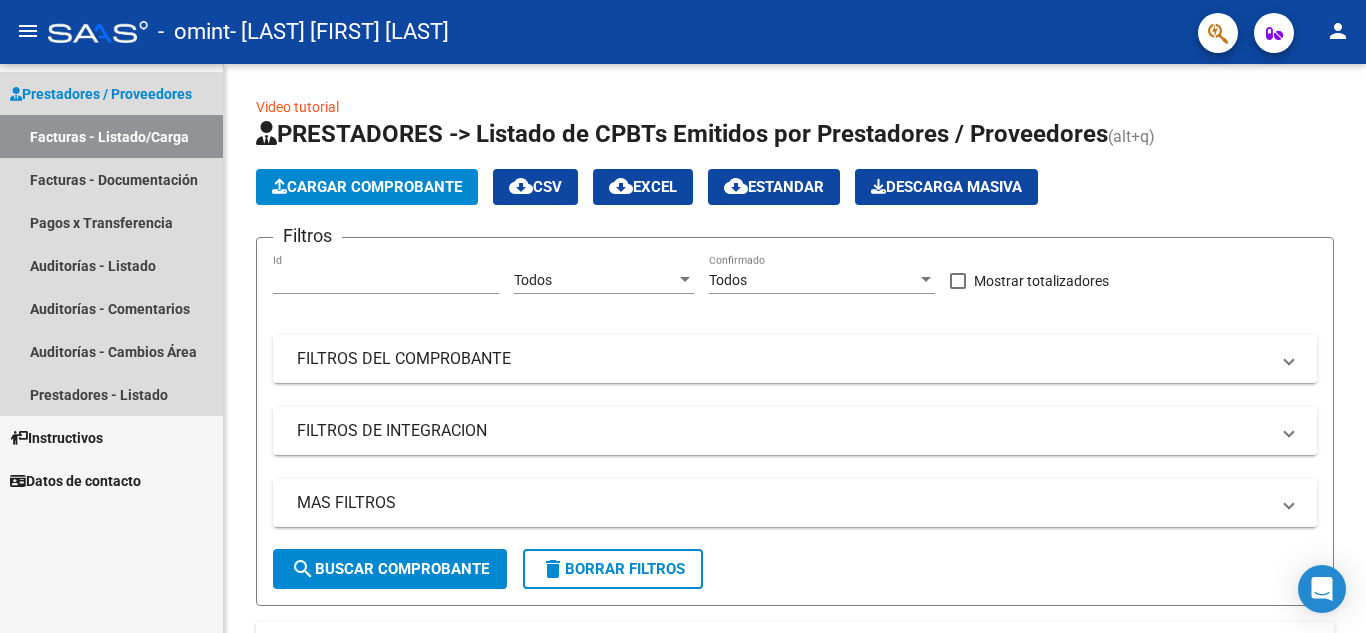 click on "Prestadores / Proveedores" at bounding box center (101, 94) 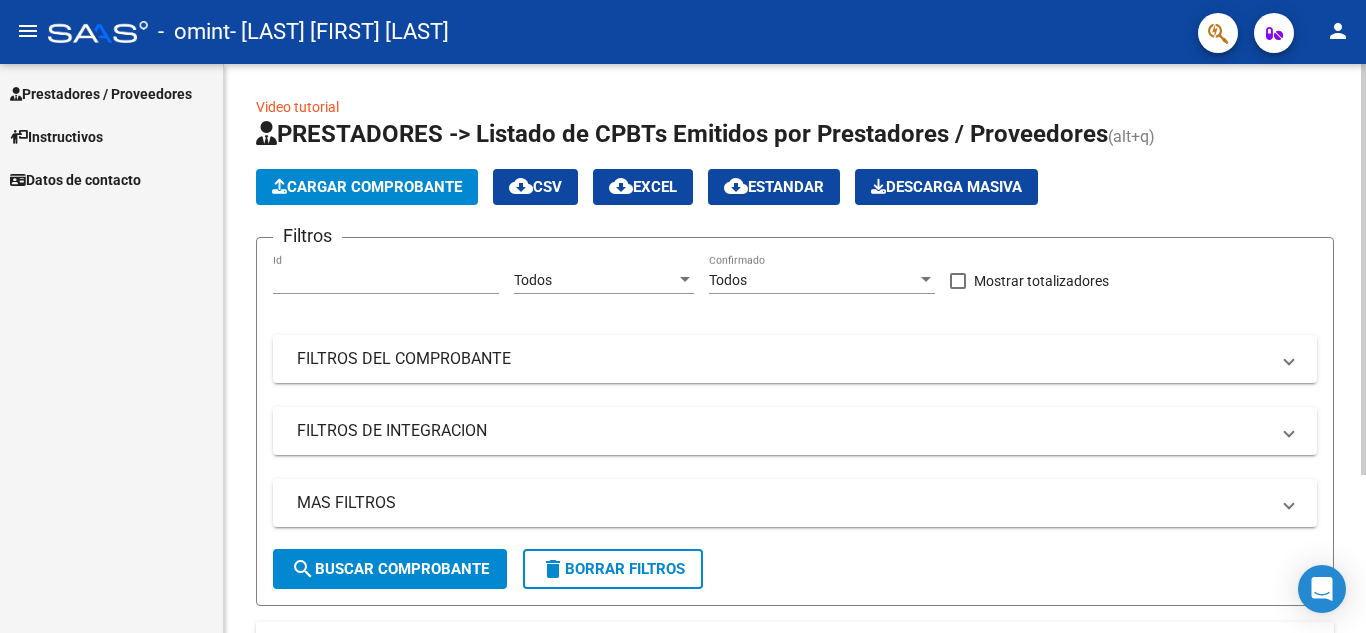 click on "Cargar Comprobante" 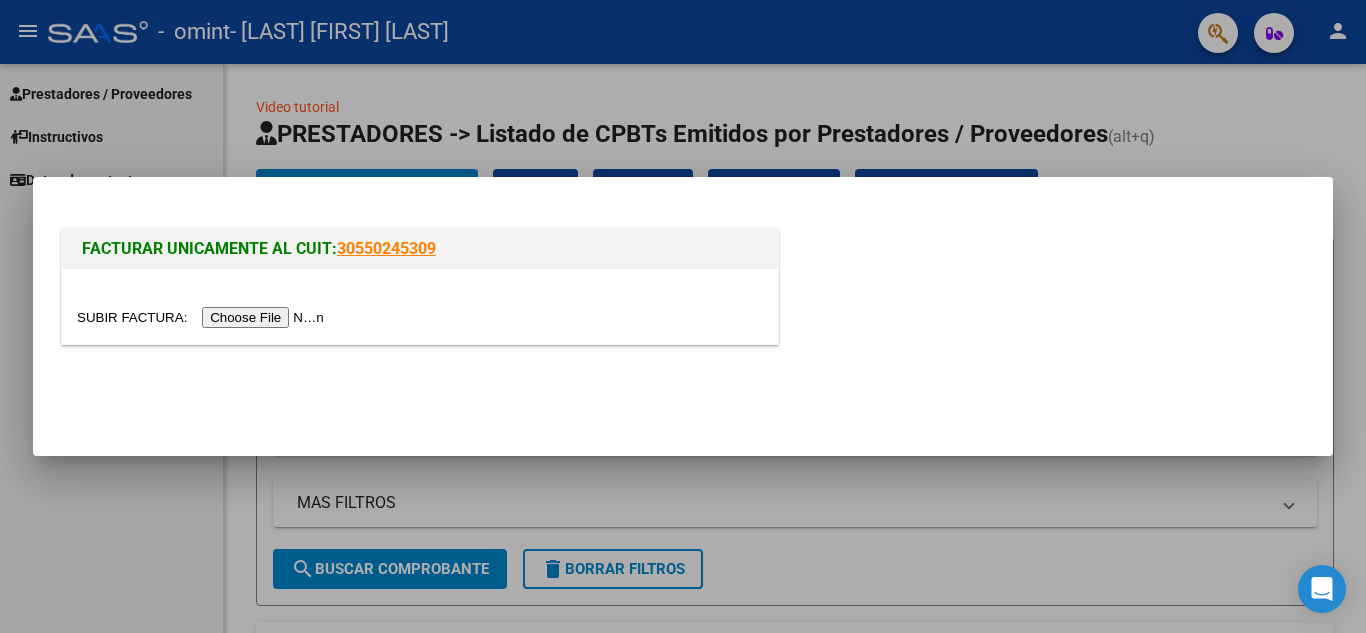 click on "30550245309" at bounding box center (386, 248) 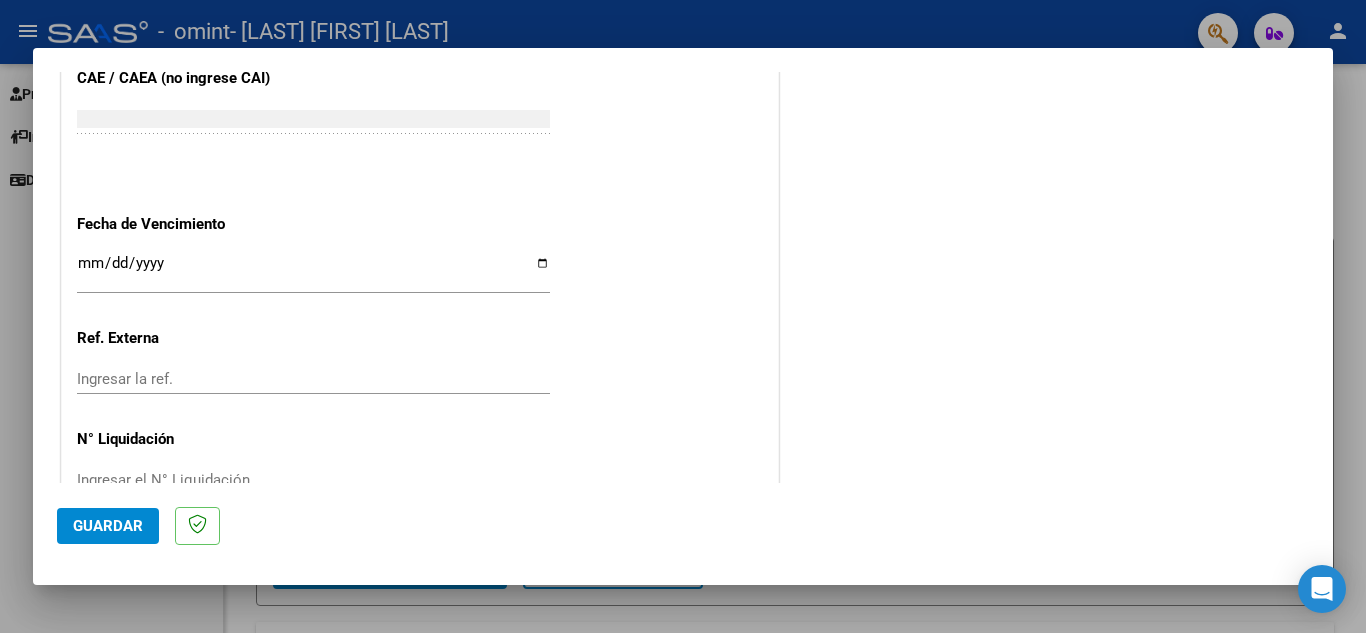 scroll, scrollTop: 1311, scrollLeft: 0, axis: vertical 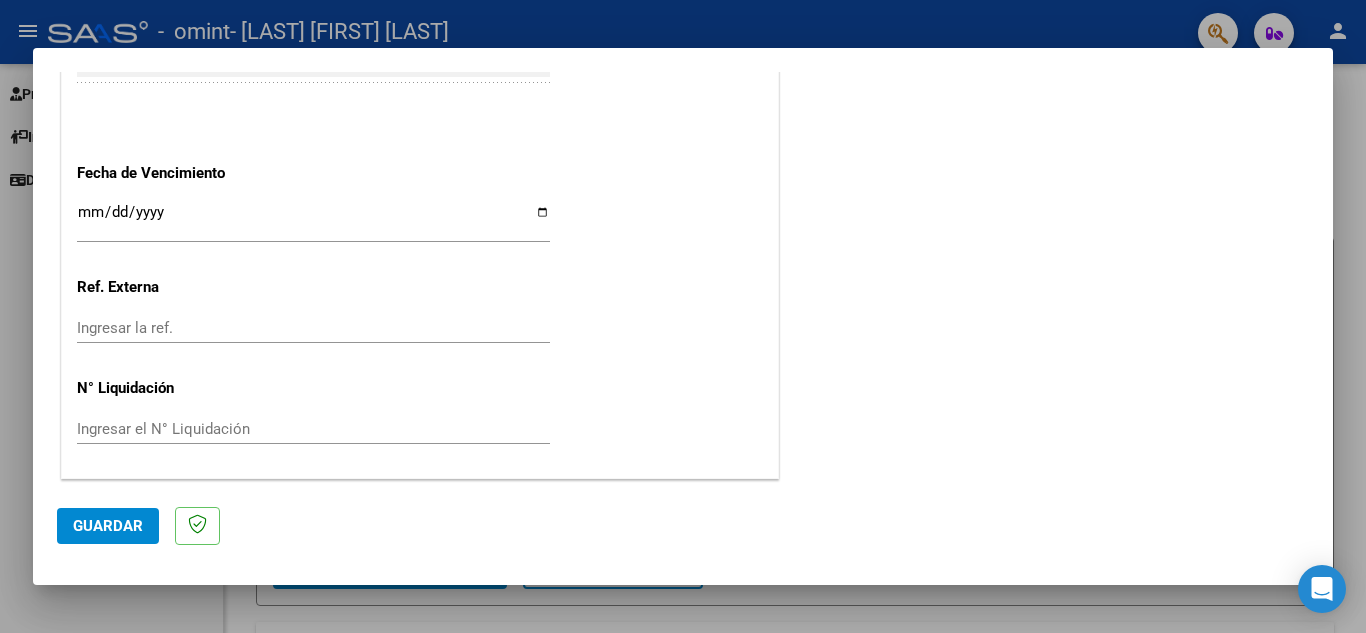 click on "Ingresar la fecha" at bounding box center [313, 220] 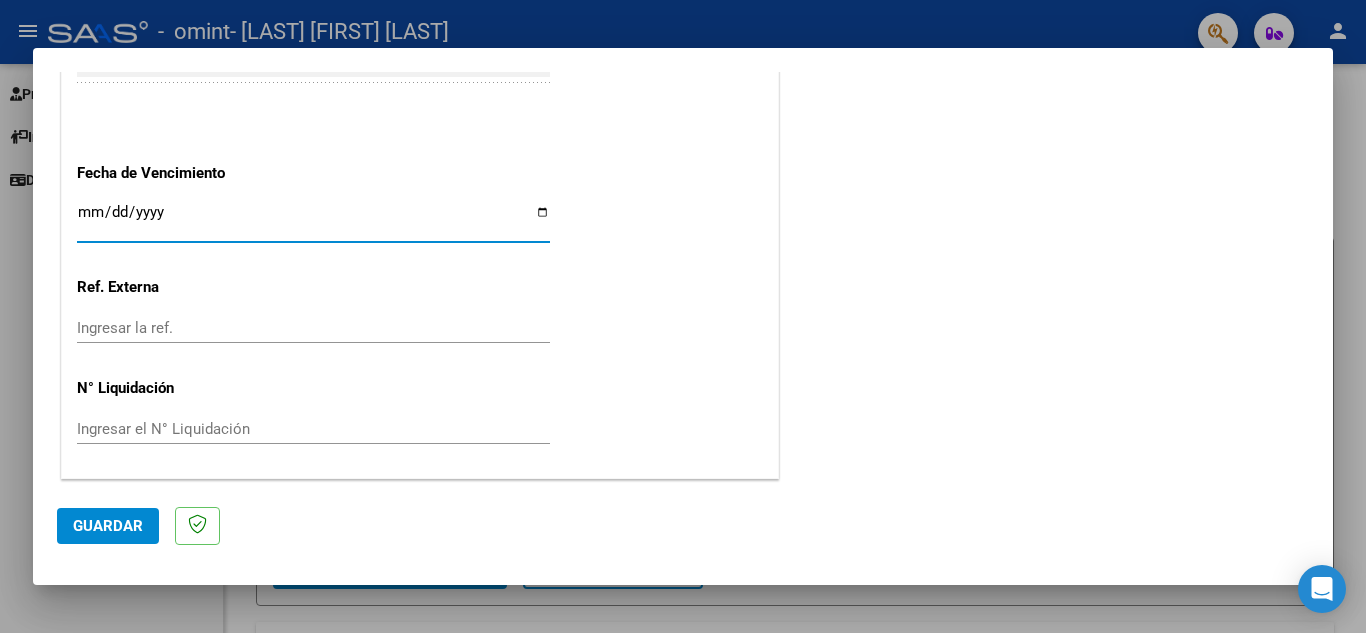 click on "Ingresar la fecha" at bounding box center [313, 220] 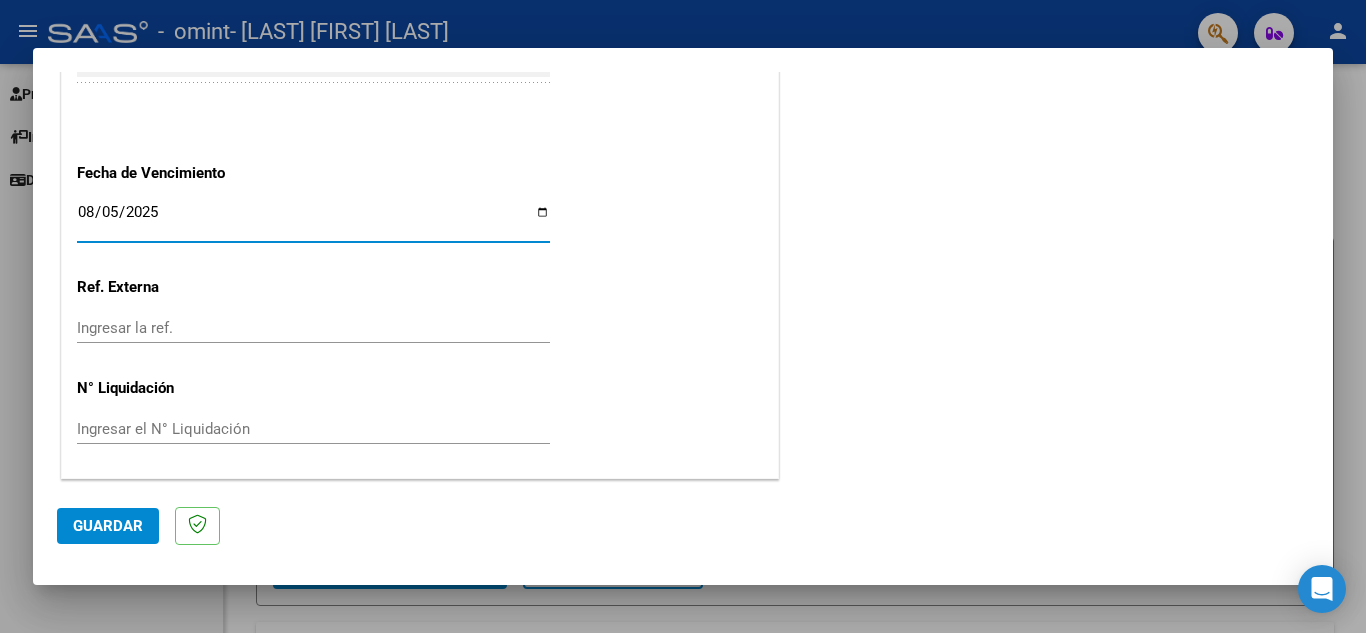 type on "2025-08-05" 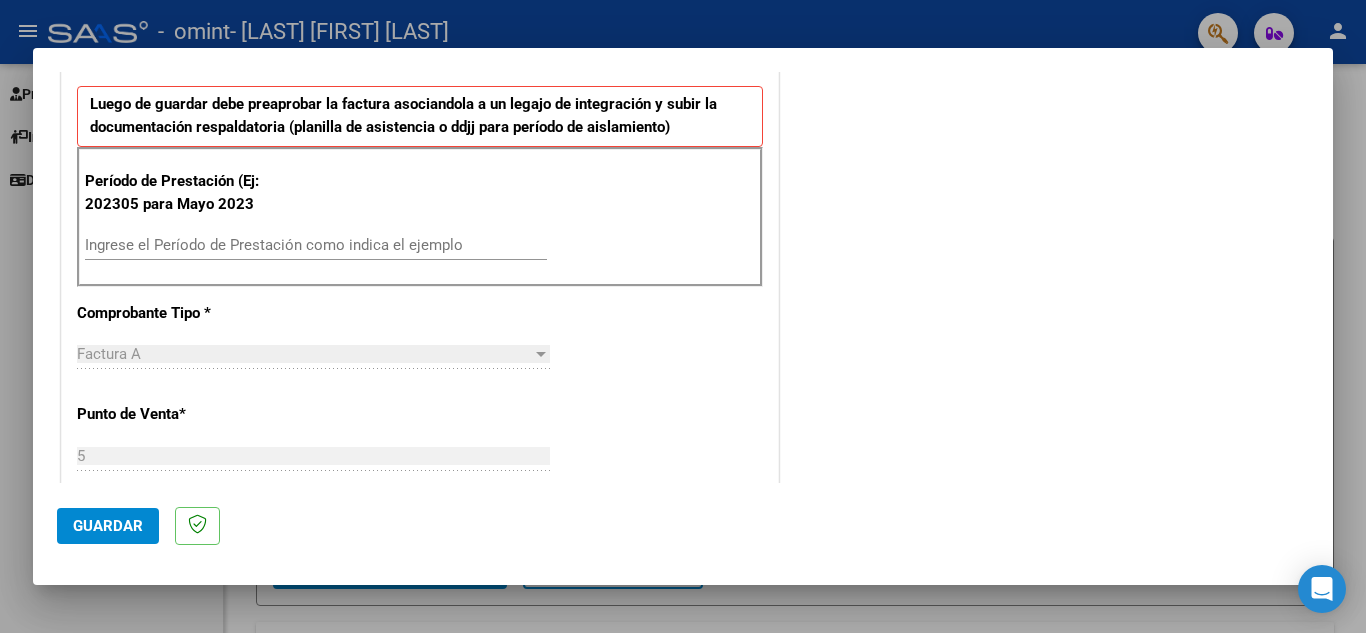 scroll, scrollTop: 511, scrollLeft: 0, axis: vertical 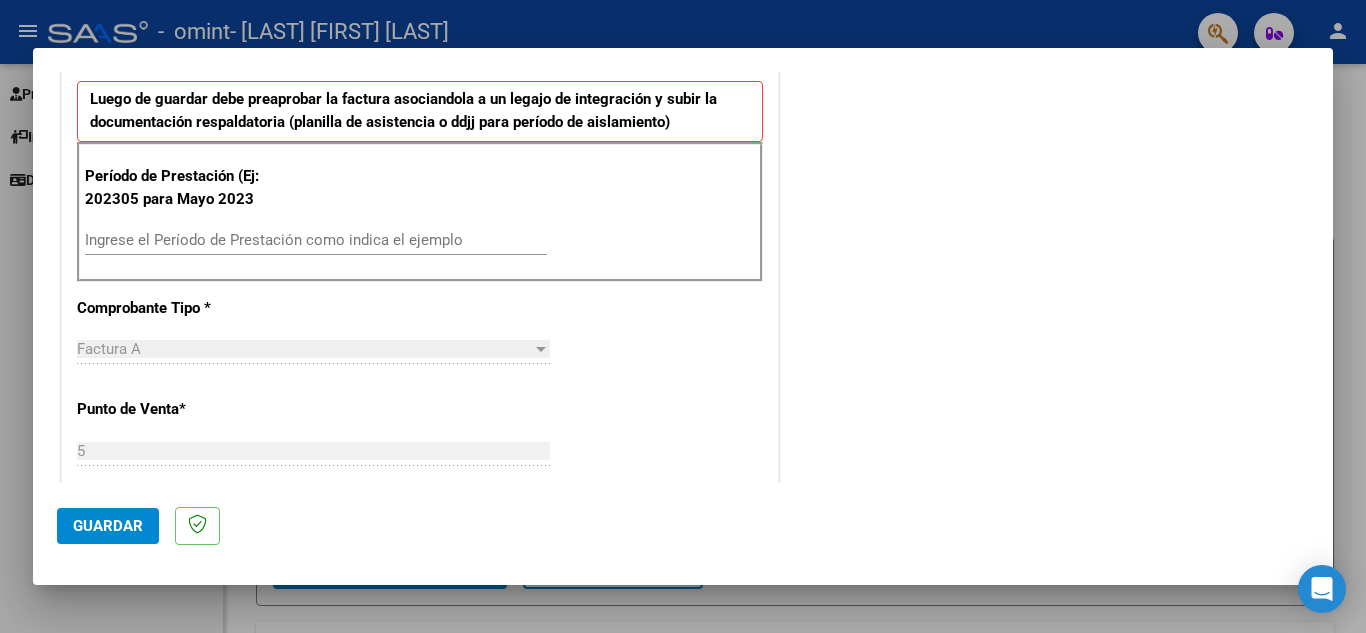 click on "Ingrese el Período de Prestación como indica el ejemplo" at bounding box center (316, 240) 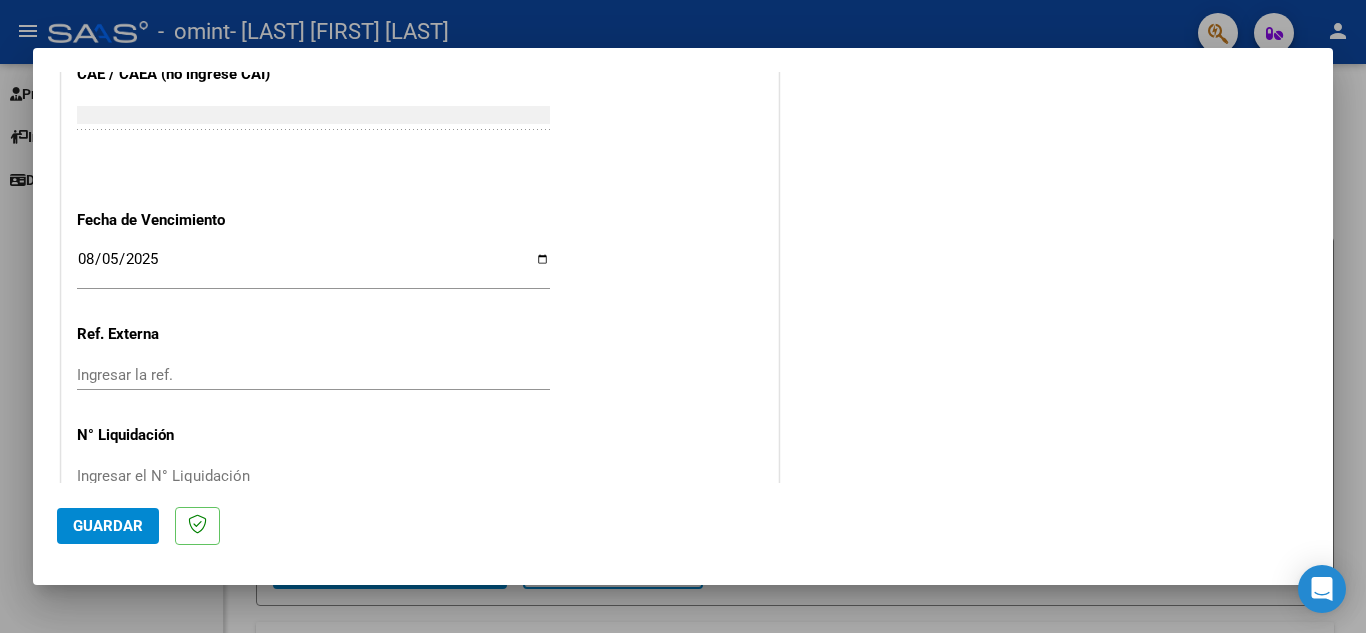 scroll, scrollTop: 1311, scrollLeft: 0, axis: vertical 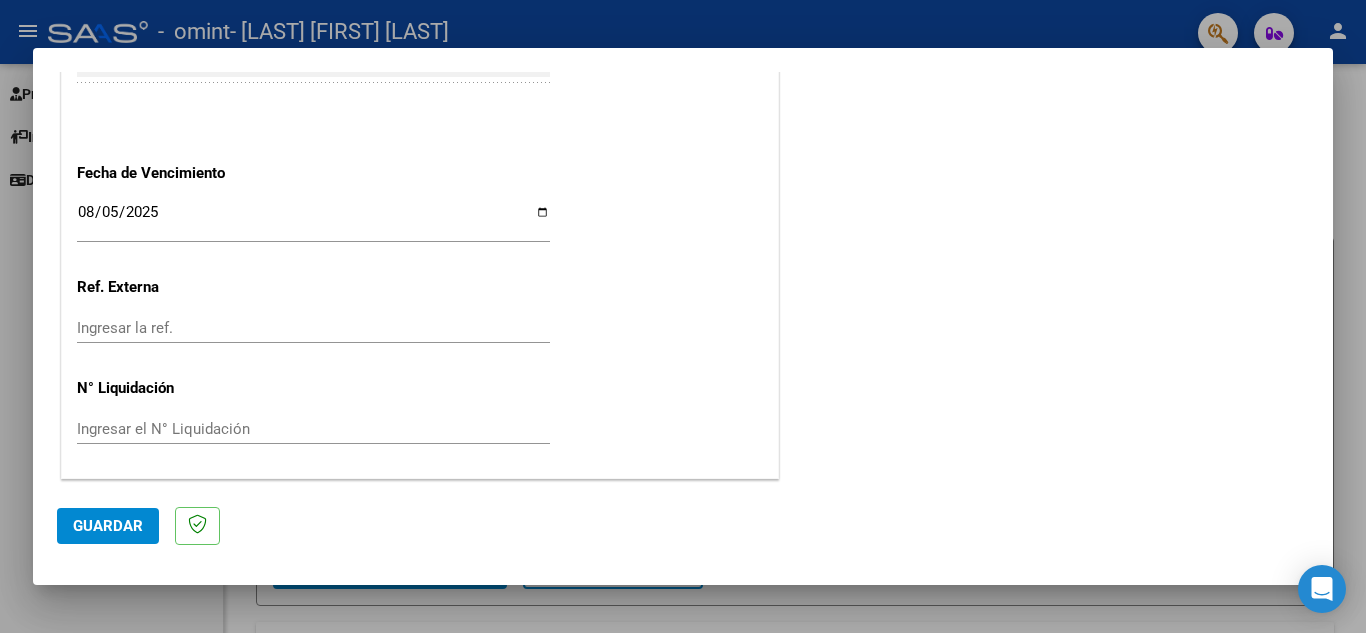 type on "202507" 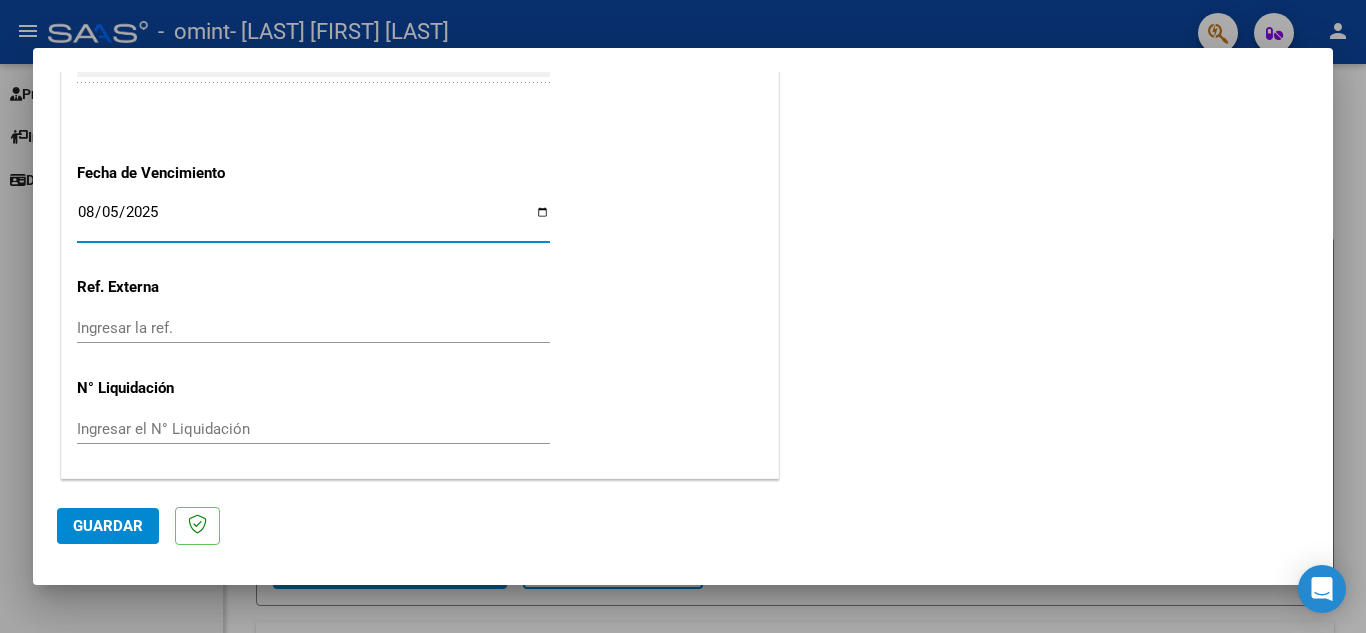 click on "2025-08-05" at bounding box center (313, 220) 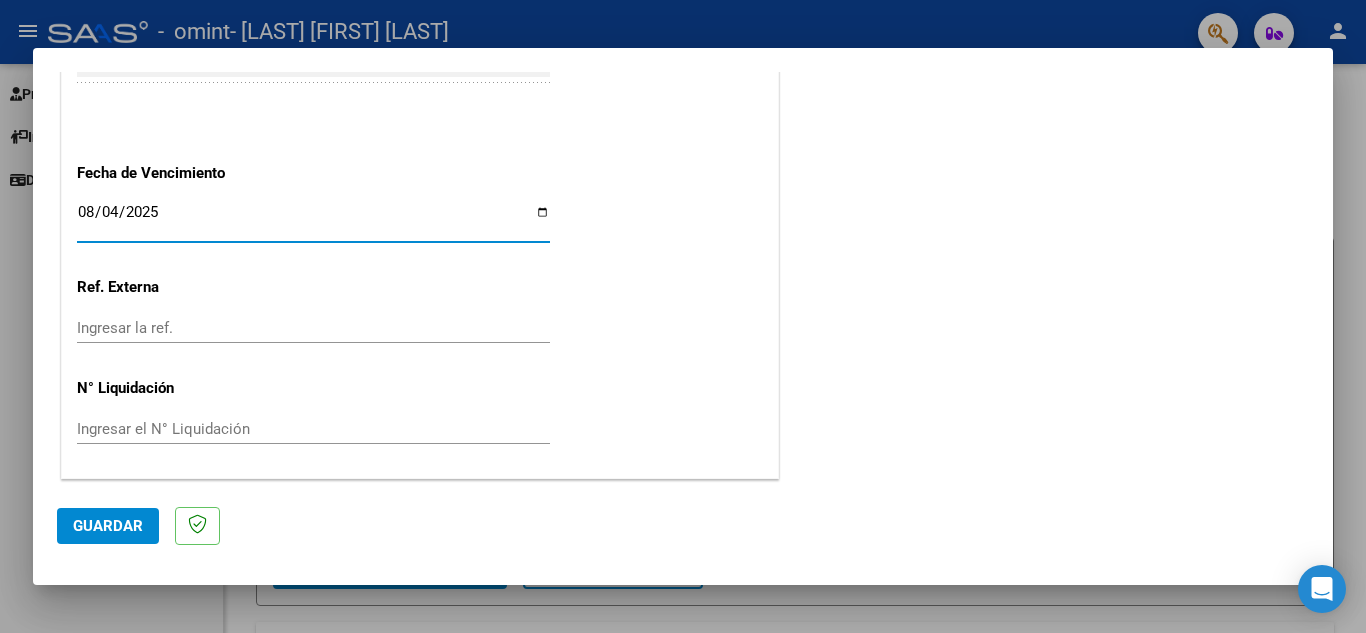 type on "2025-08-04" 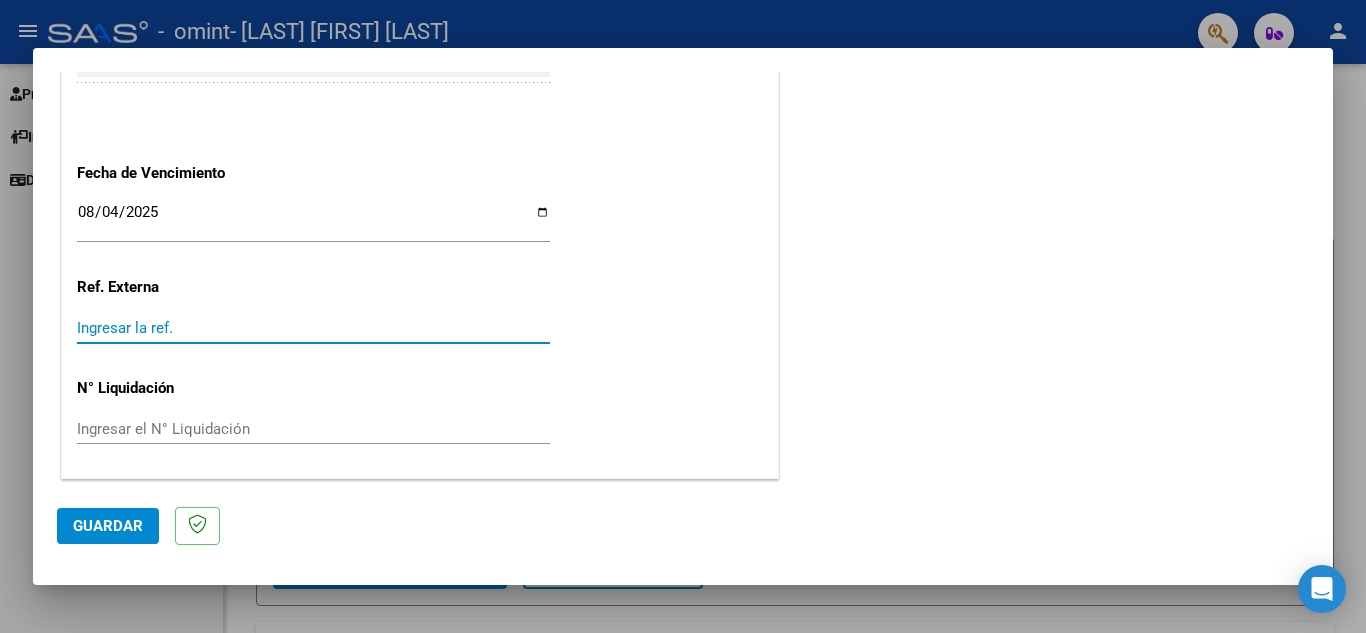 click on "Ingresar la ref." at bounding box center [313, 328] 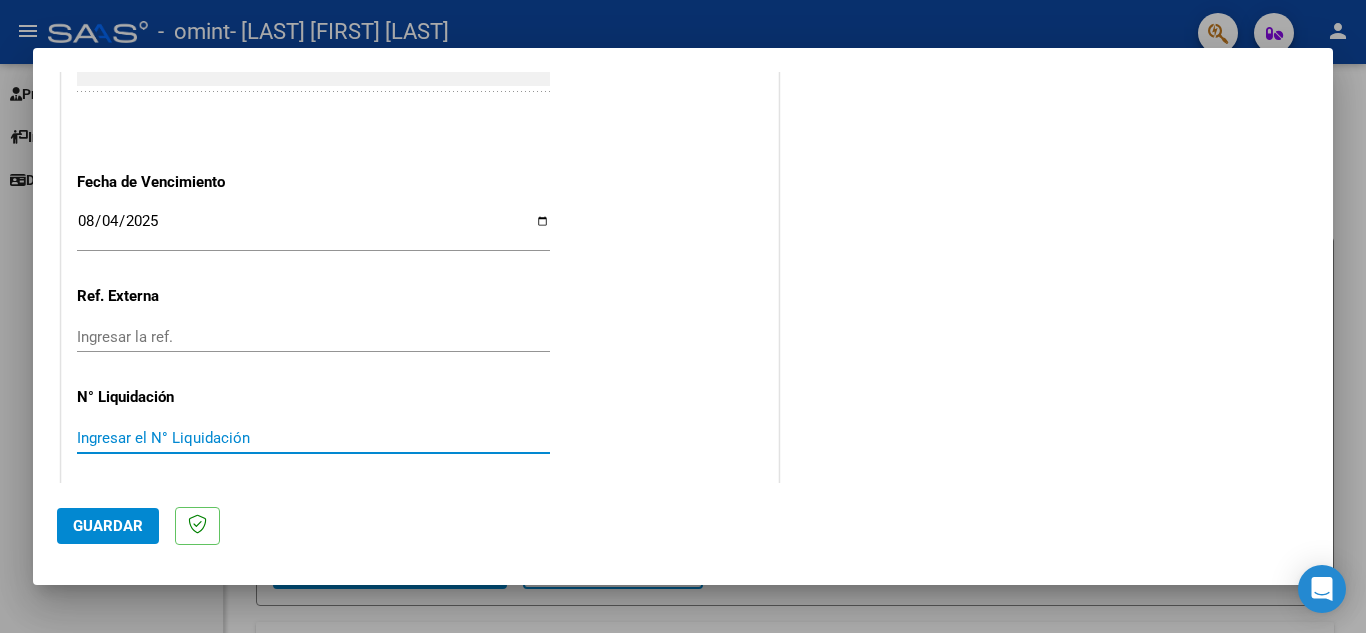 scroll, scrollTop: 1311, scrollLeft: 0, axis: vertical 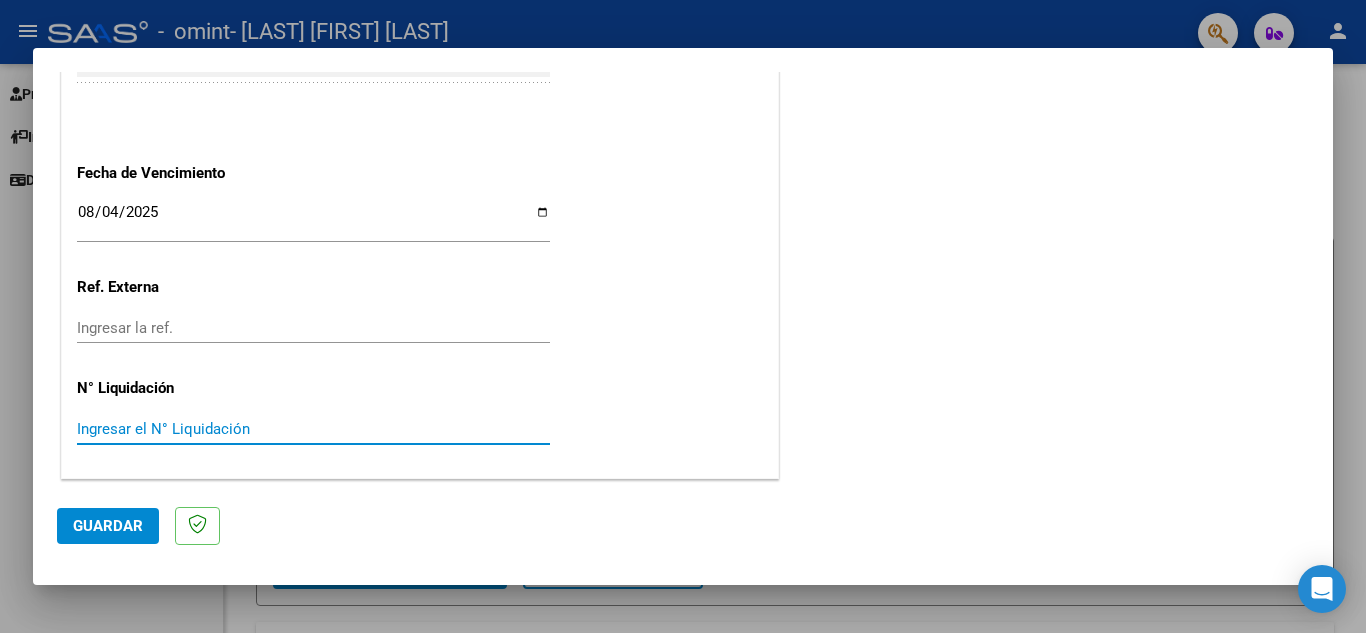 click on "Ingresar el N° Liquidación" at bounding box center [313, 429] 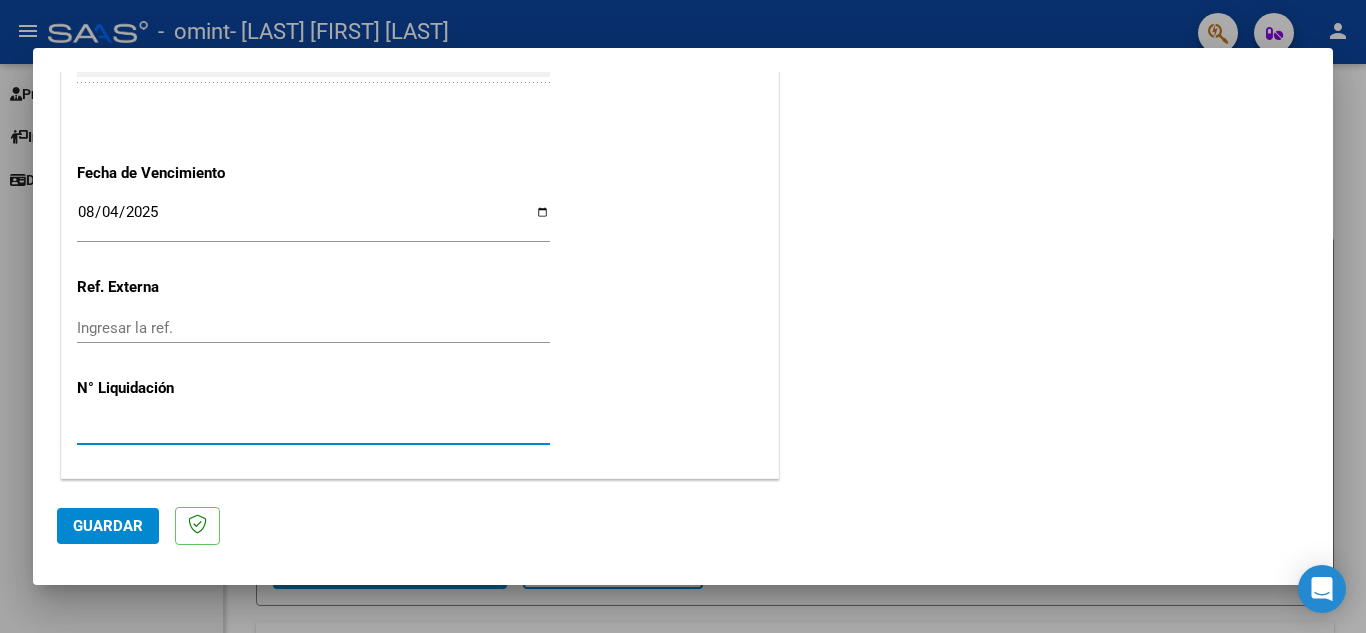 type on "[NUMBER]" 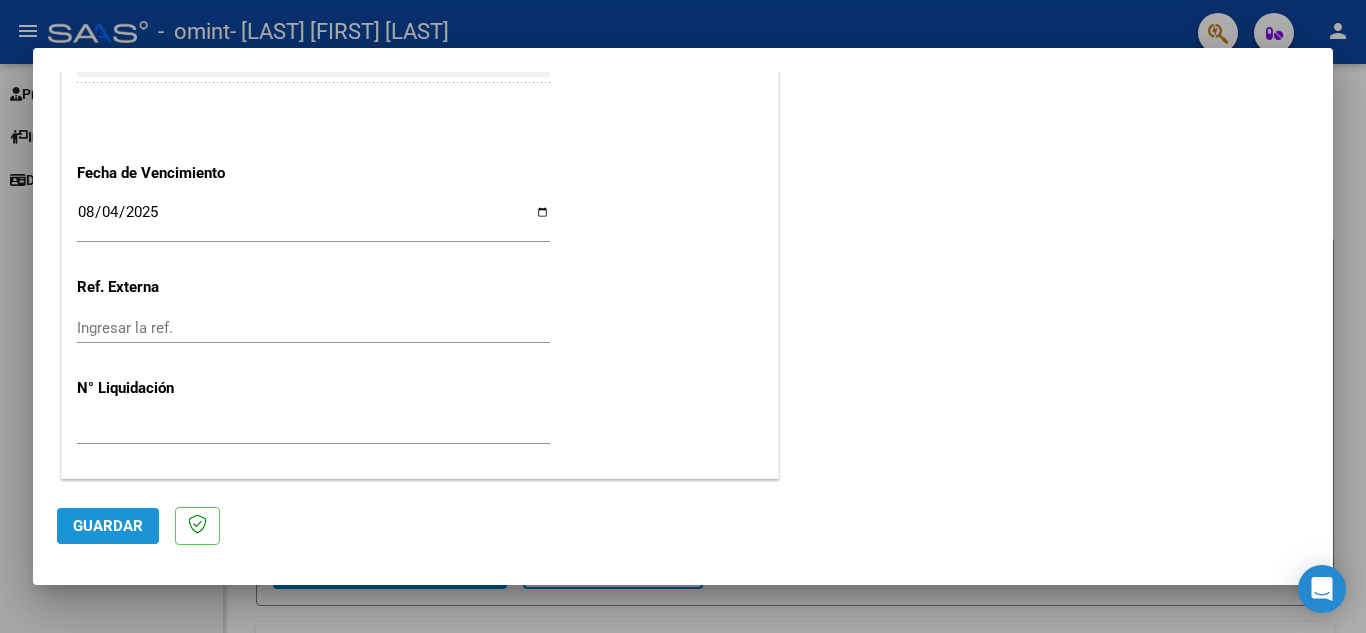 click on "Guardar" 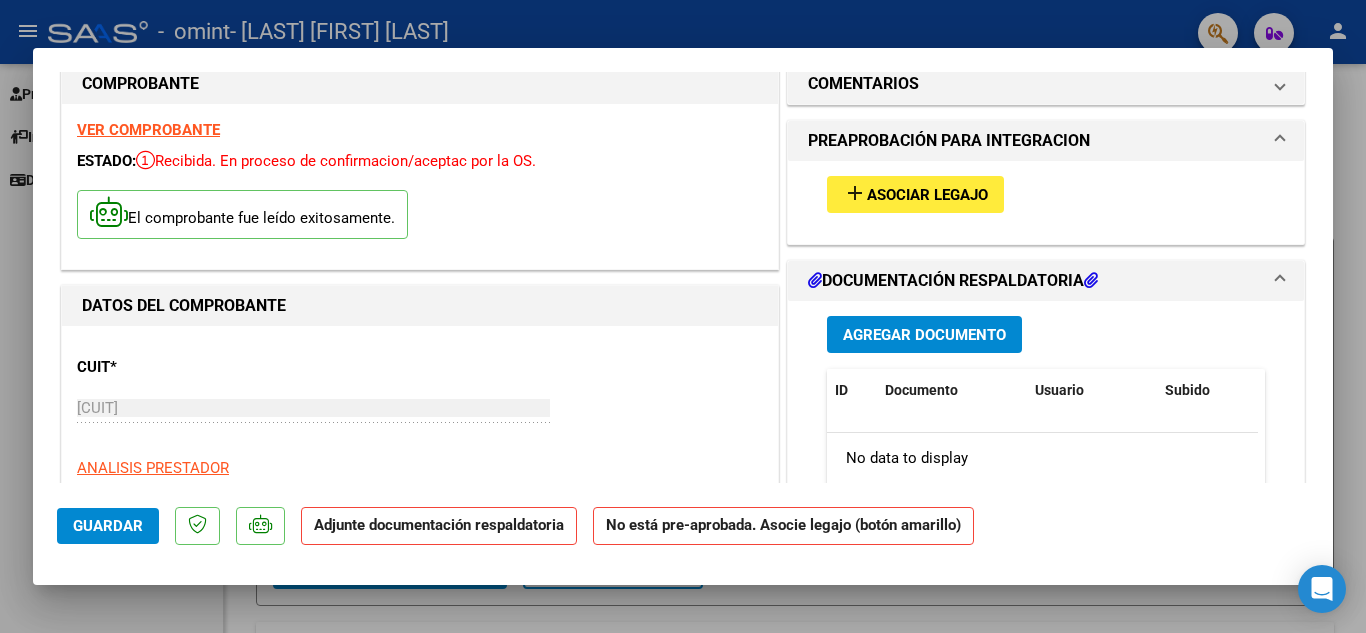 scroll, scrollTop: 0, scrollLeft: 0, axis: both 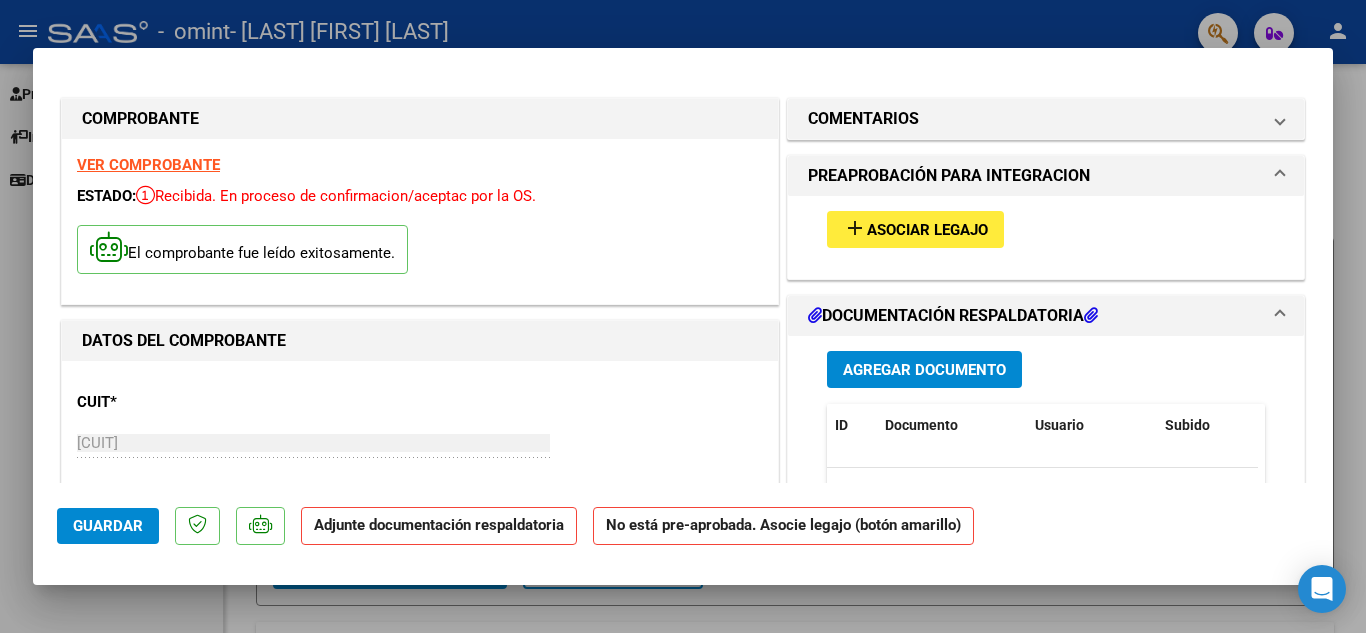click on "add" at bounding box center (855, 228) 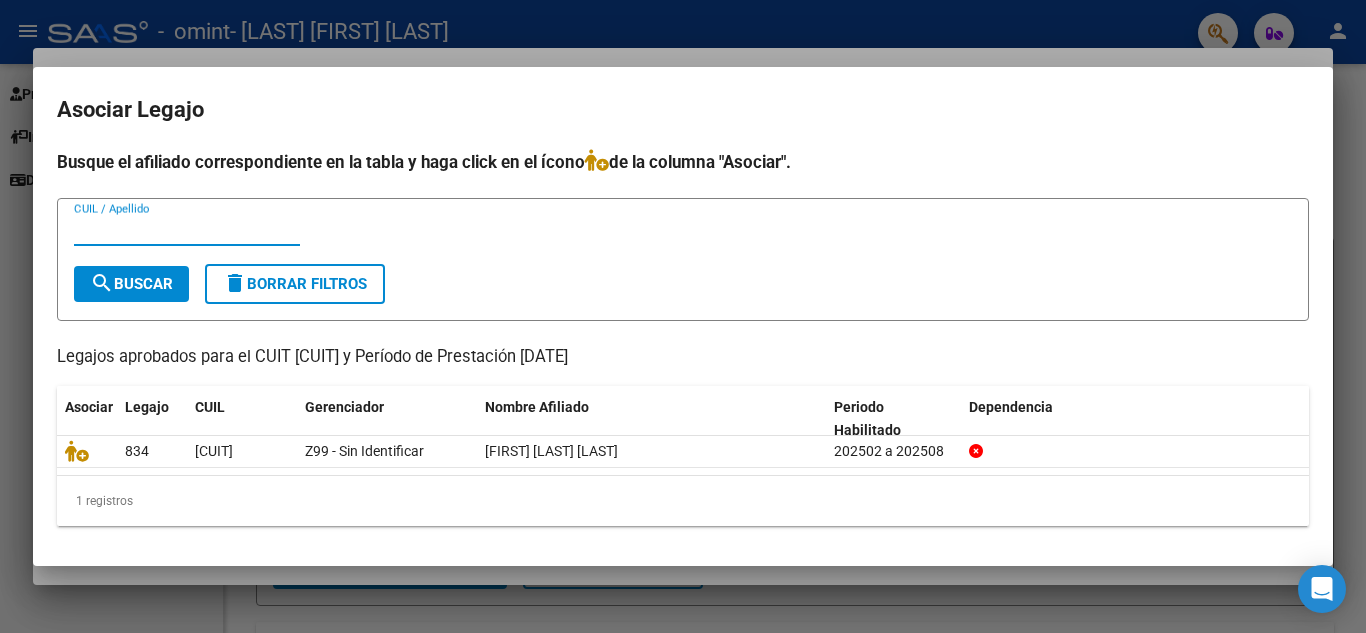 click on "CUIL / Apellido" at bounding box center (187, 230) 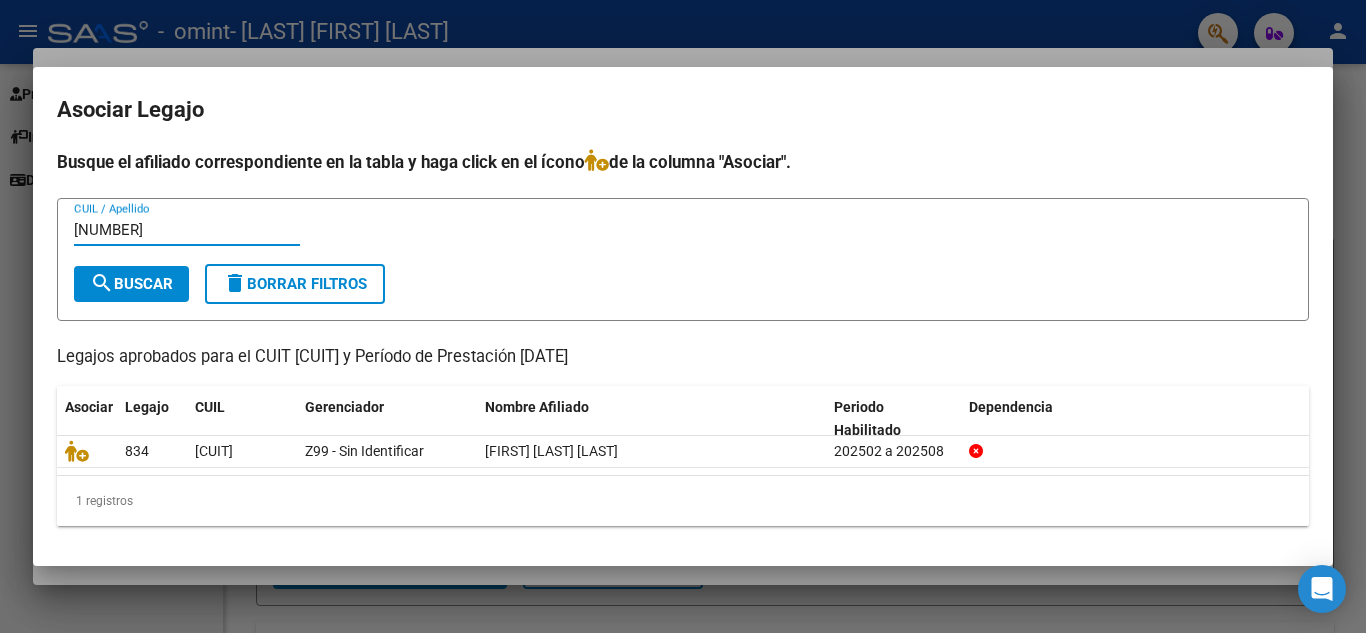 click on "[NUMBER]" at bounding box center (187, 230) 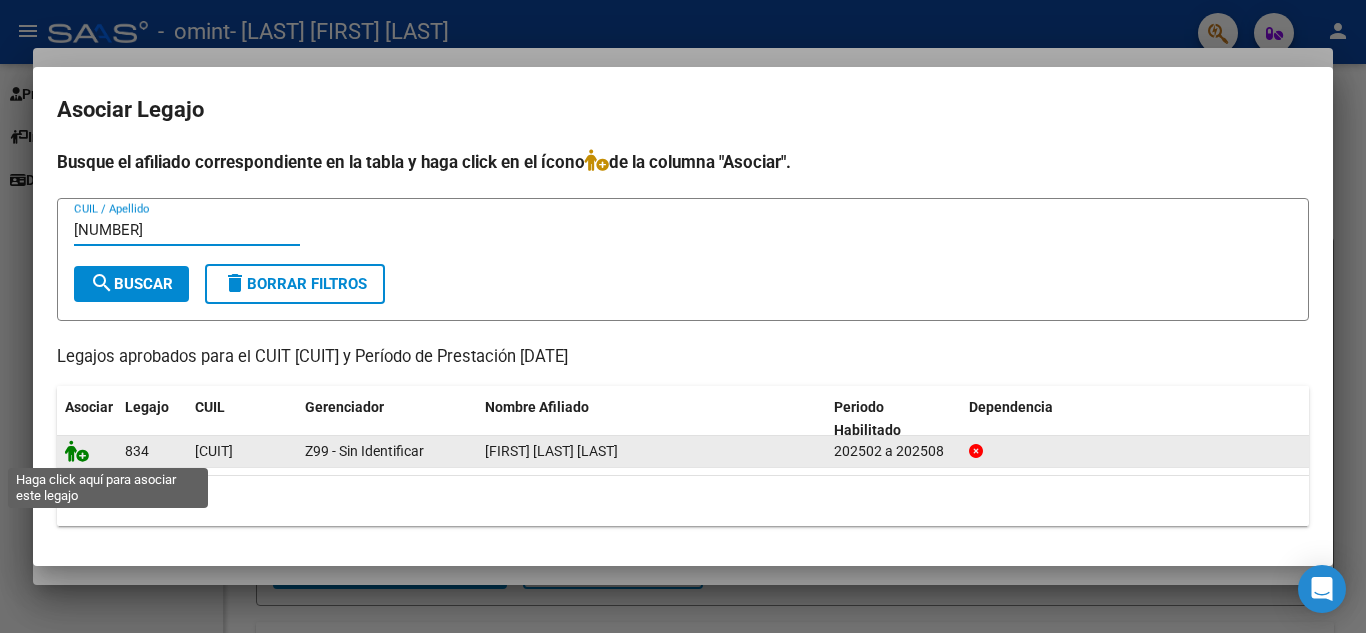 type on "[NUMBER]" 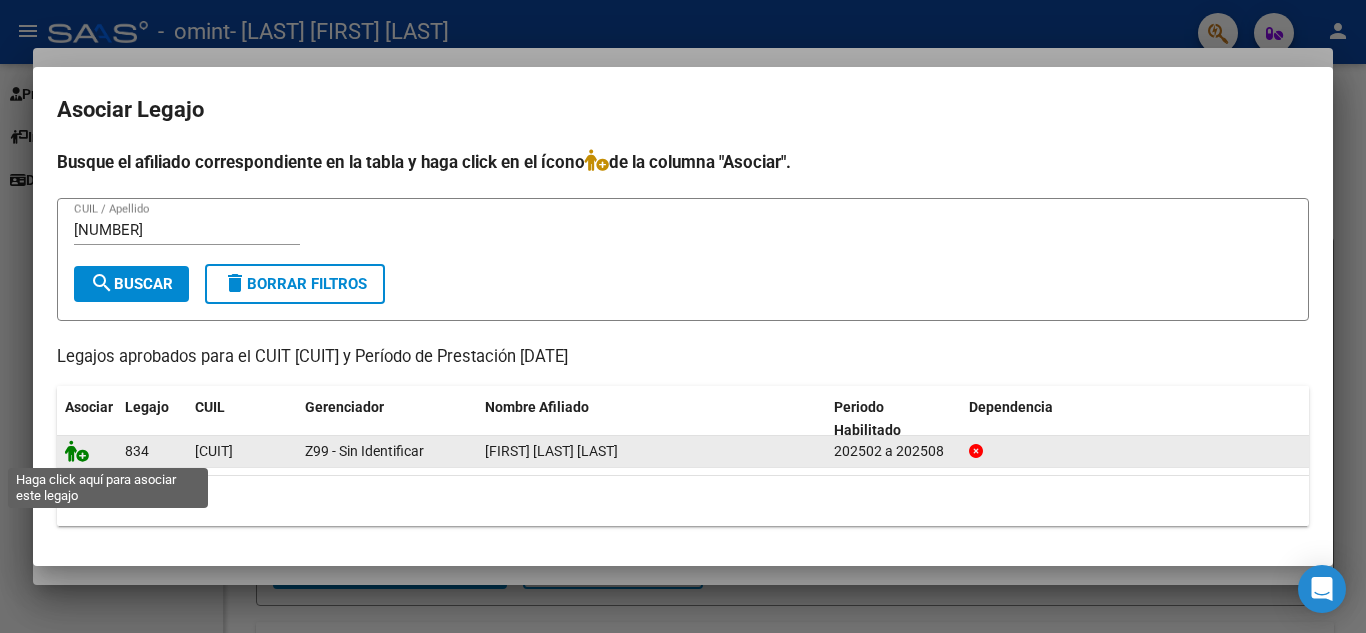 click 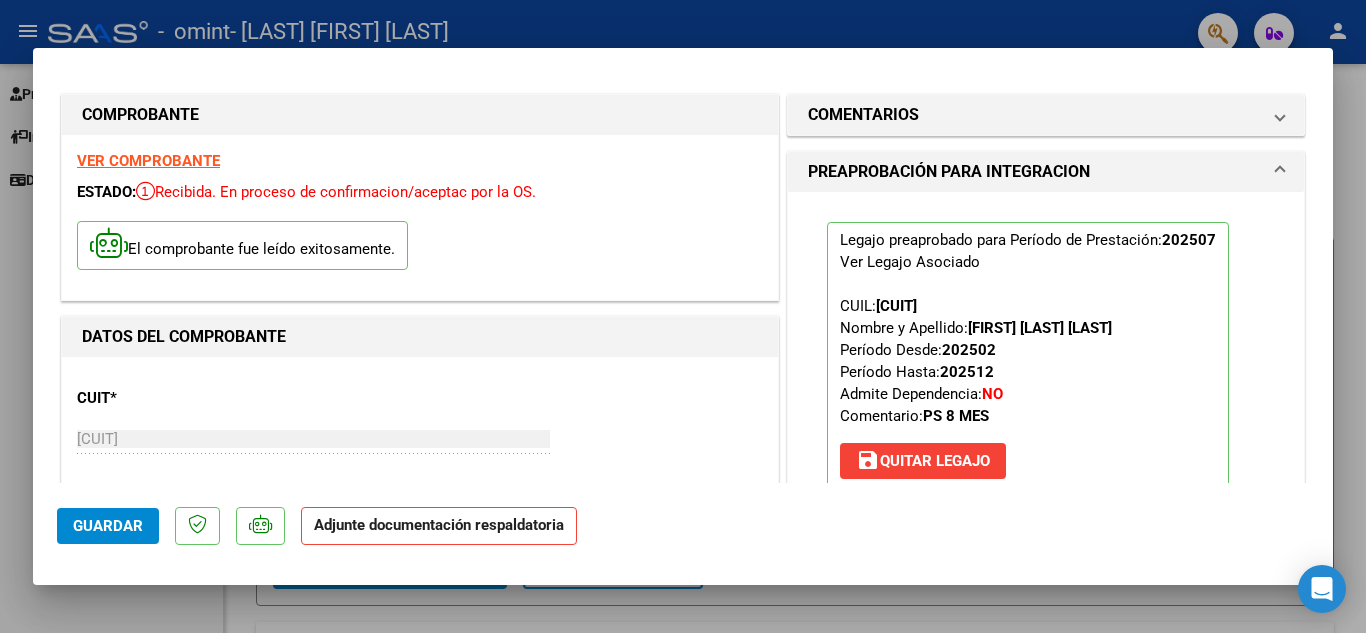 scroll, scrollTop: 0, scrollLeft: 0, axis: both 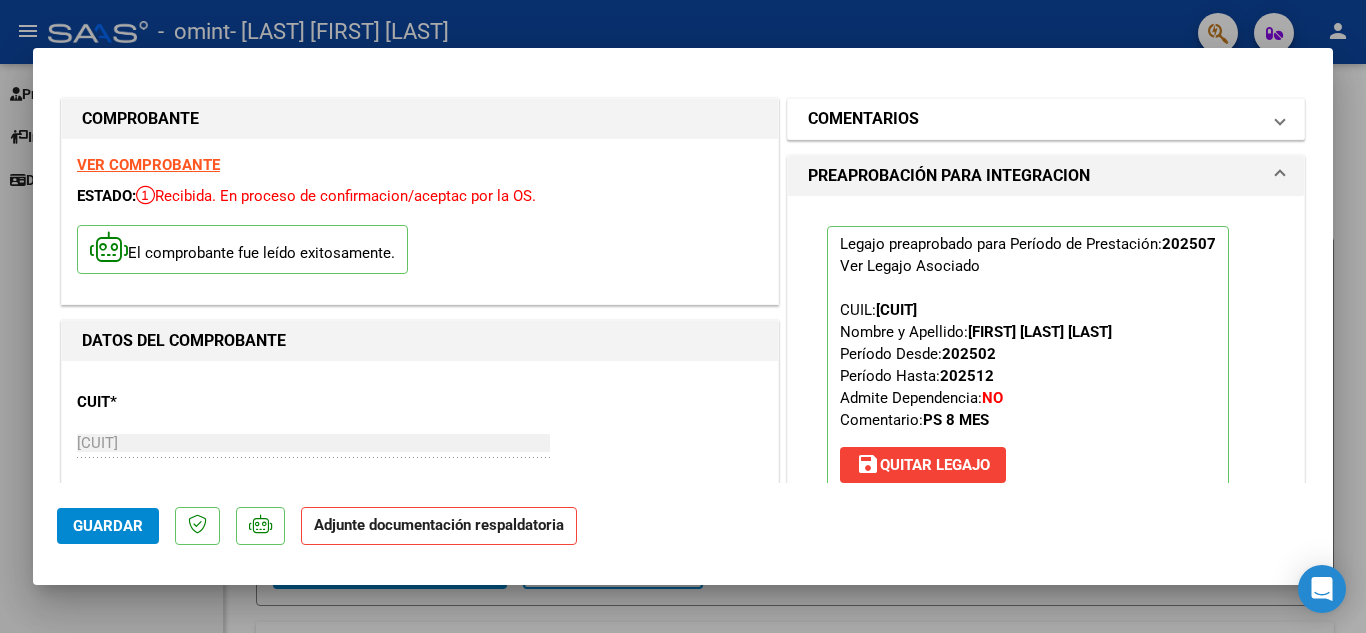 click on "COMENTARIOS" at bounding box center [1034, 119] 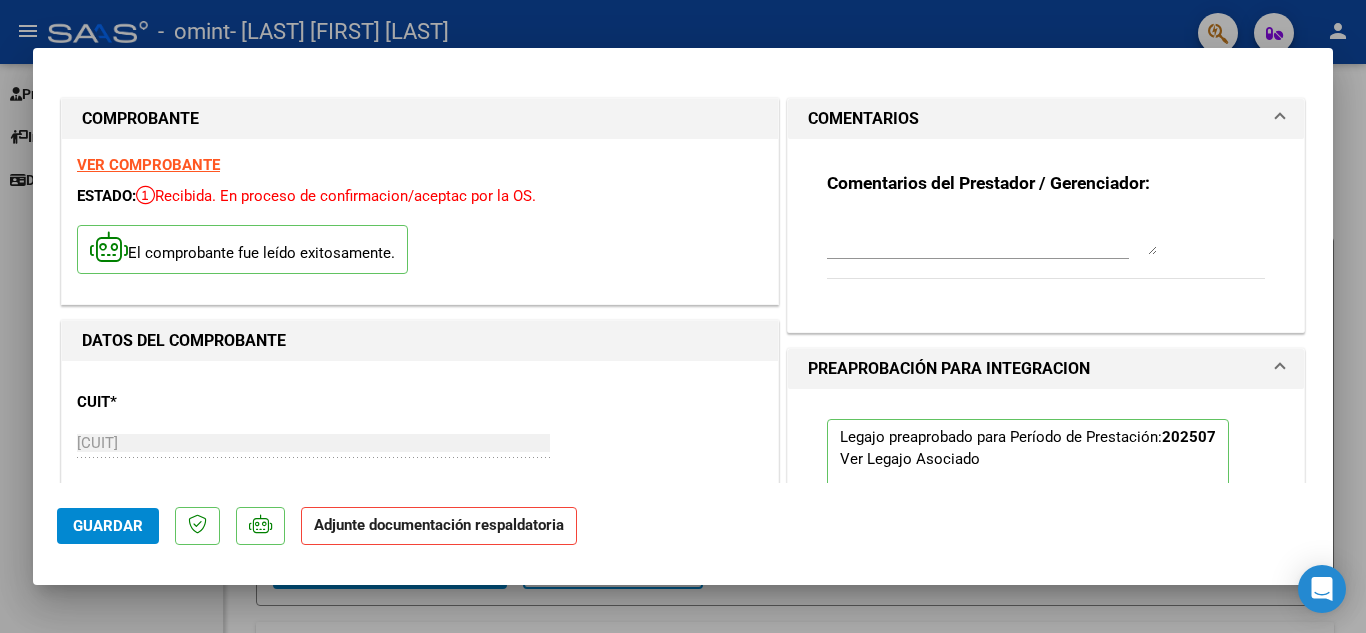 click on "COMENTARIOS" at bounding box center [1034, 119] 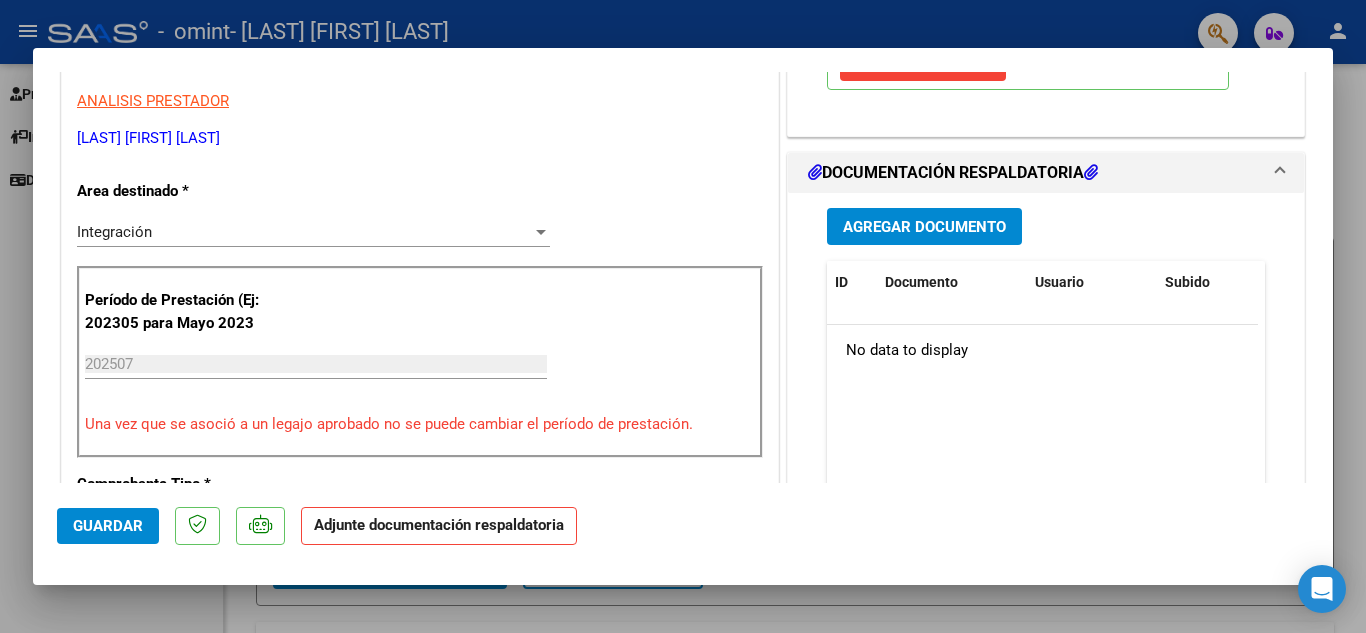 scroll, scrollTop: 400, scrollLeft: 0, axis: vertical 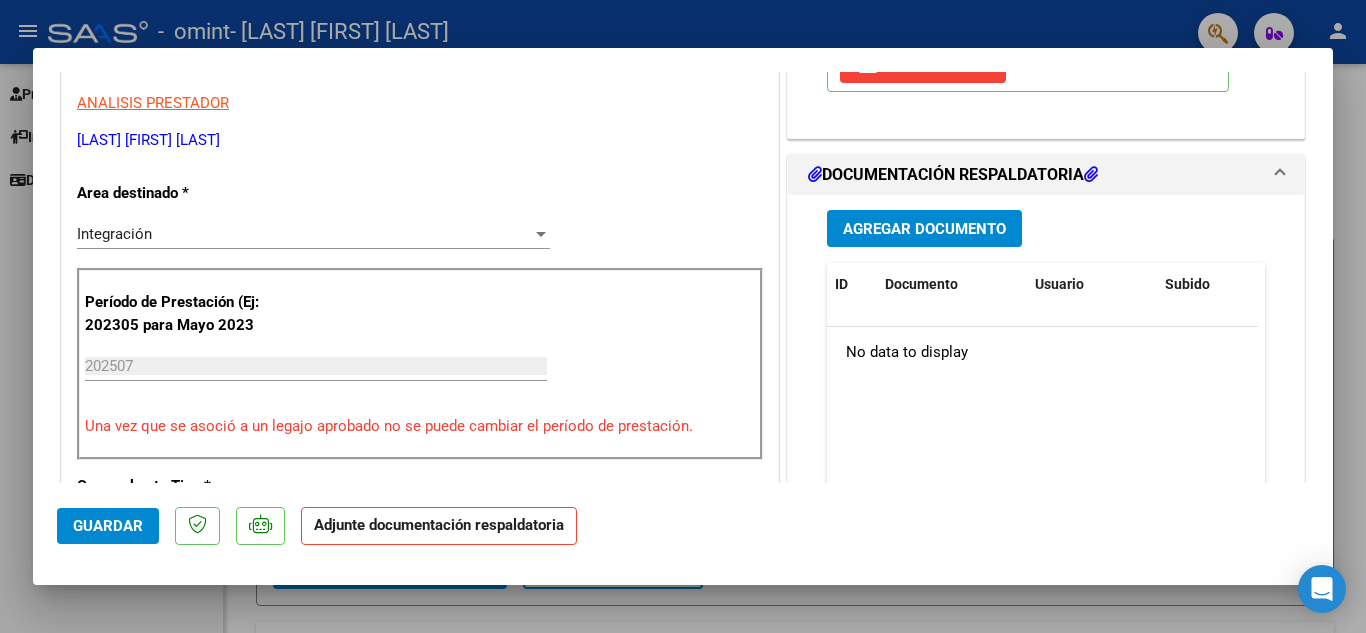 click on "Agregar Documento" at bounding box center [924, 229] 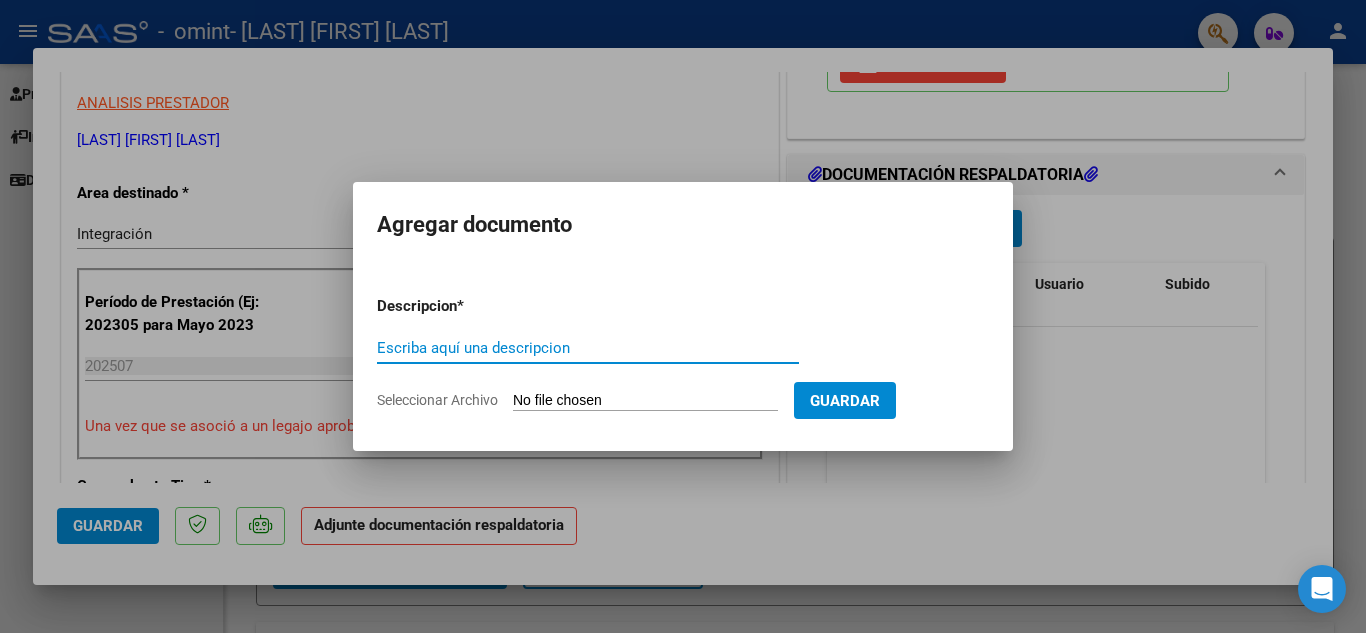 click on "Escriba aquí una descripcion" at bounding box center [588, 348] 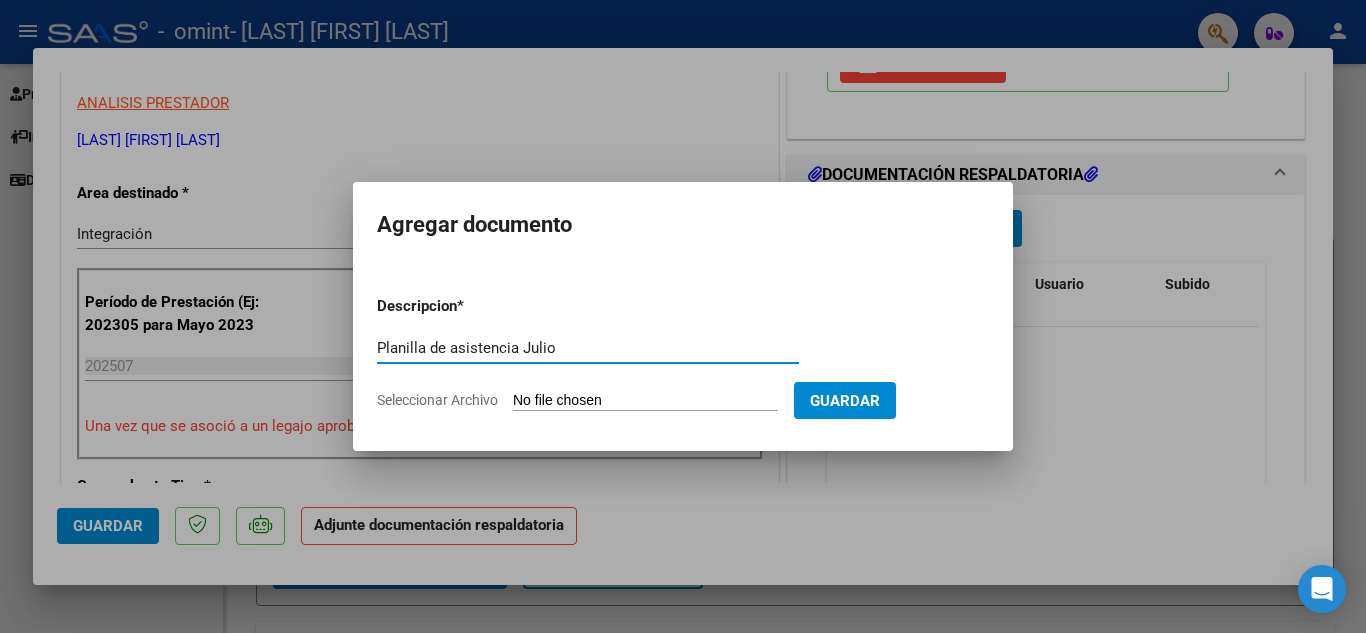 type on "Planilla de asistencia Julio" 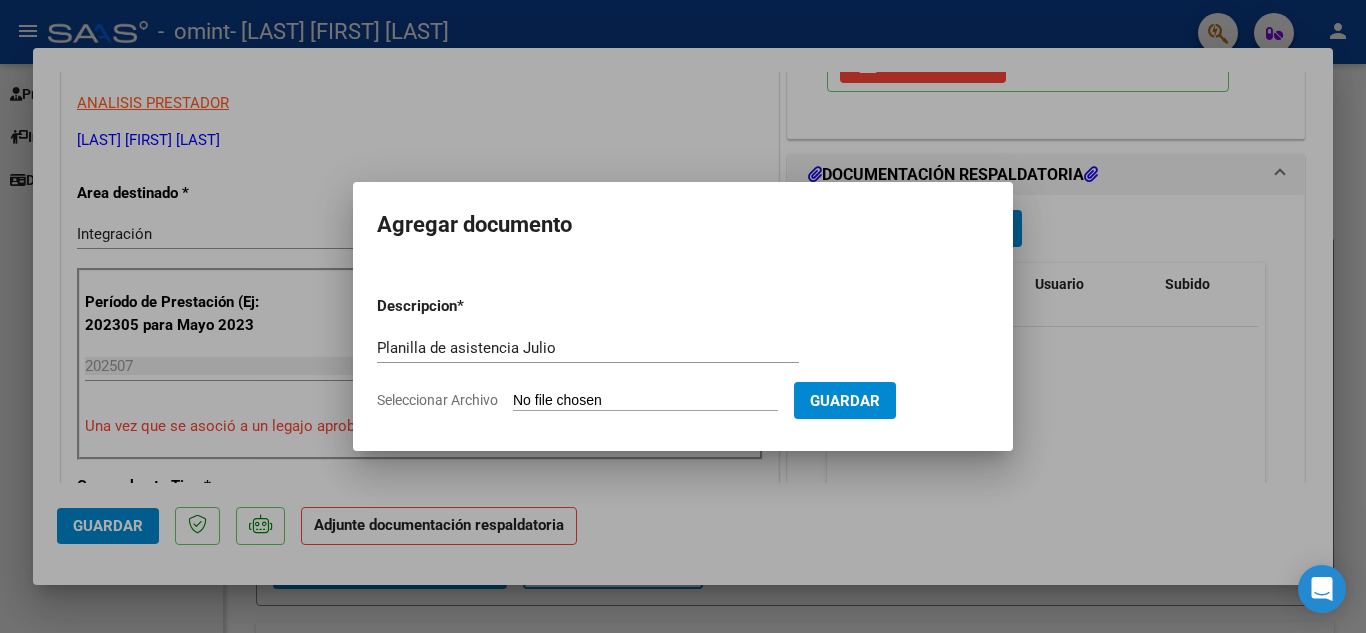 click on "Seleccionar Archivo" at bounding box center [645, 401] 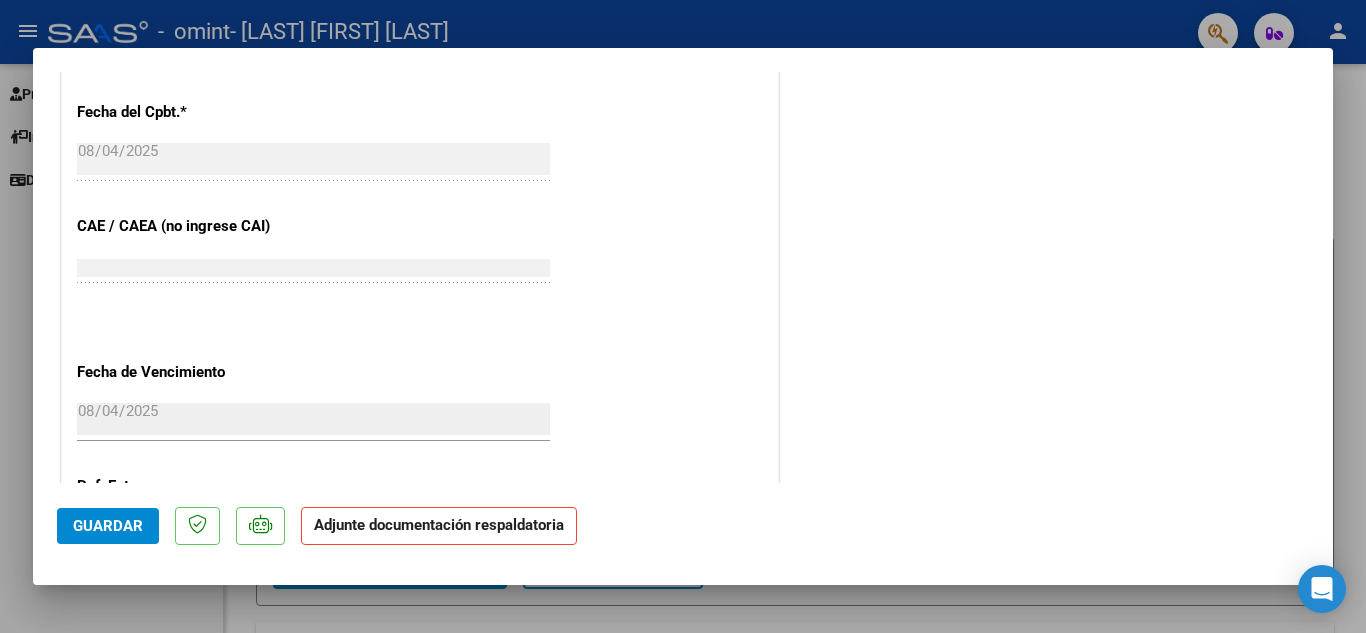 scroll, scrollTop: 1079, scrollLeft: 0, axis: vertical 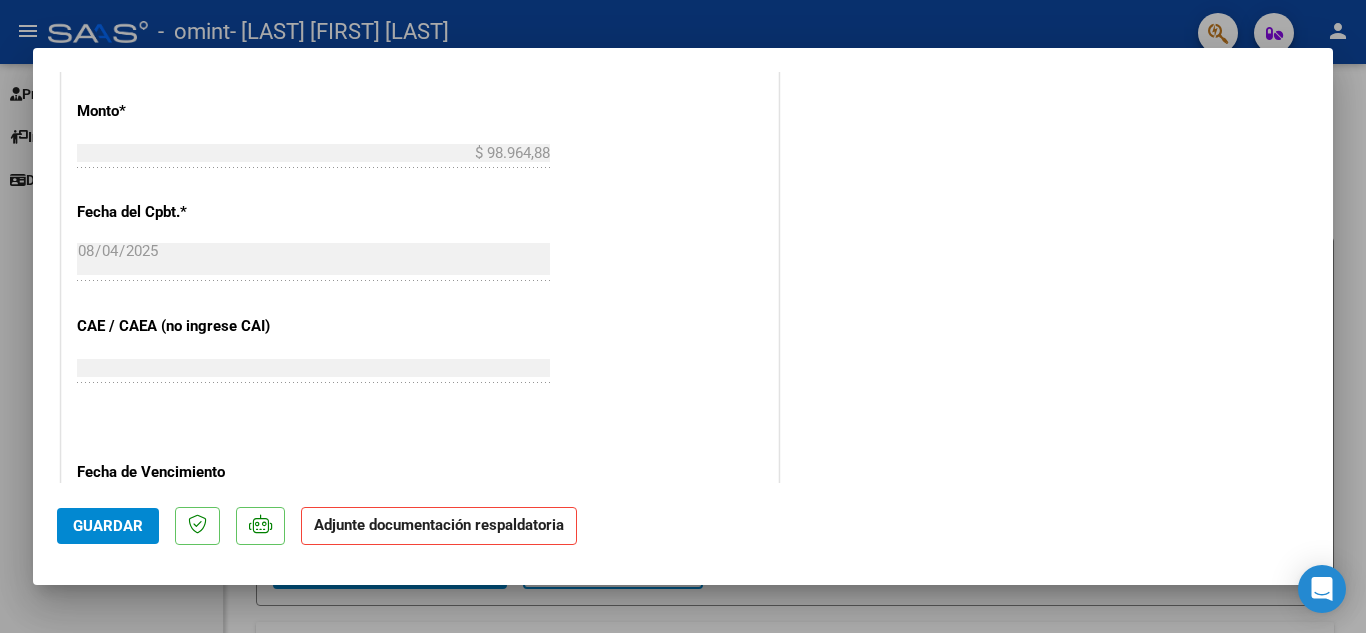 click at bounding box center [683, 316] 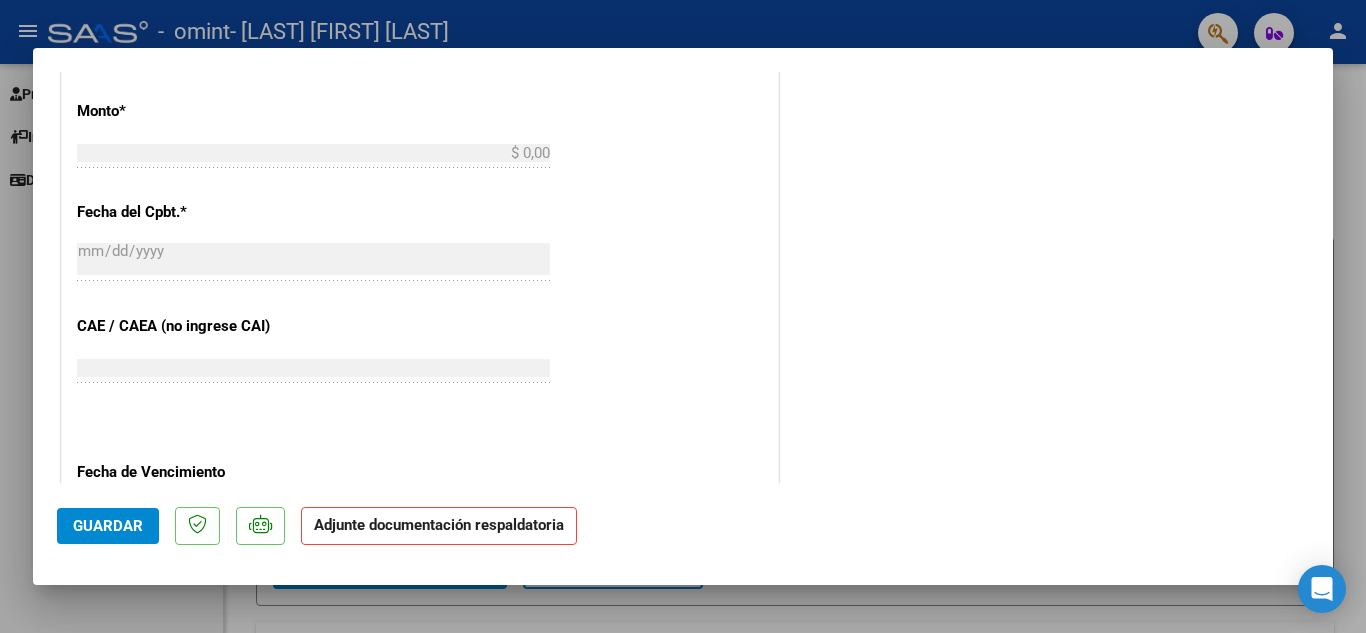 scroll, scrollTop: 0, scrollLeft: 0, axis: both 